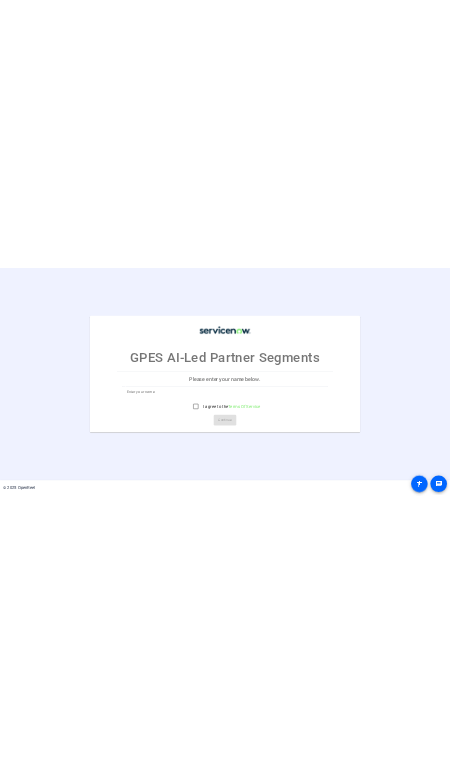 scroll, scrollTop: 0, scrollLeft: 0, axis: both 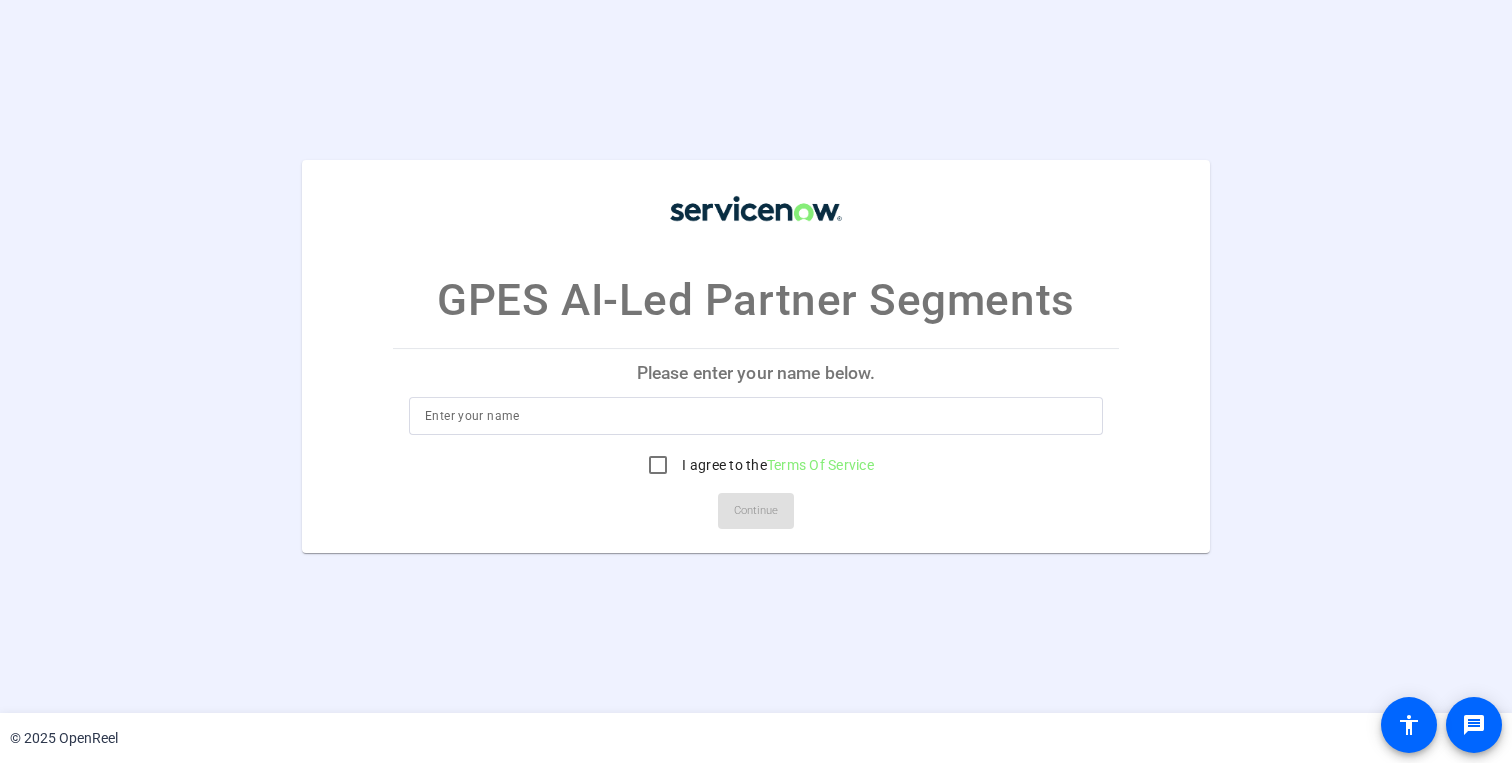 click on "Please enter your name below." 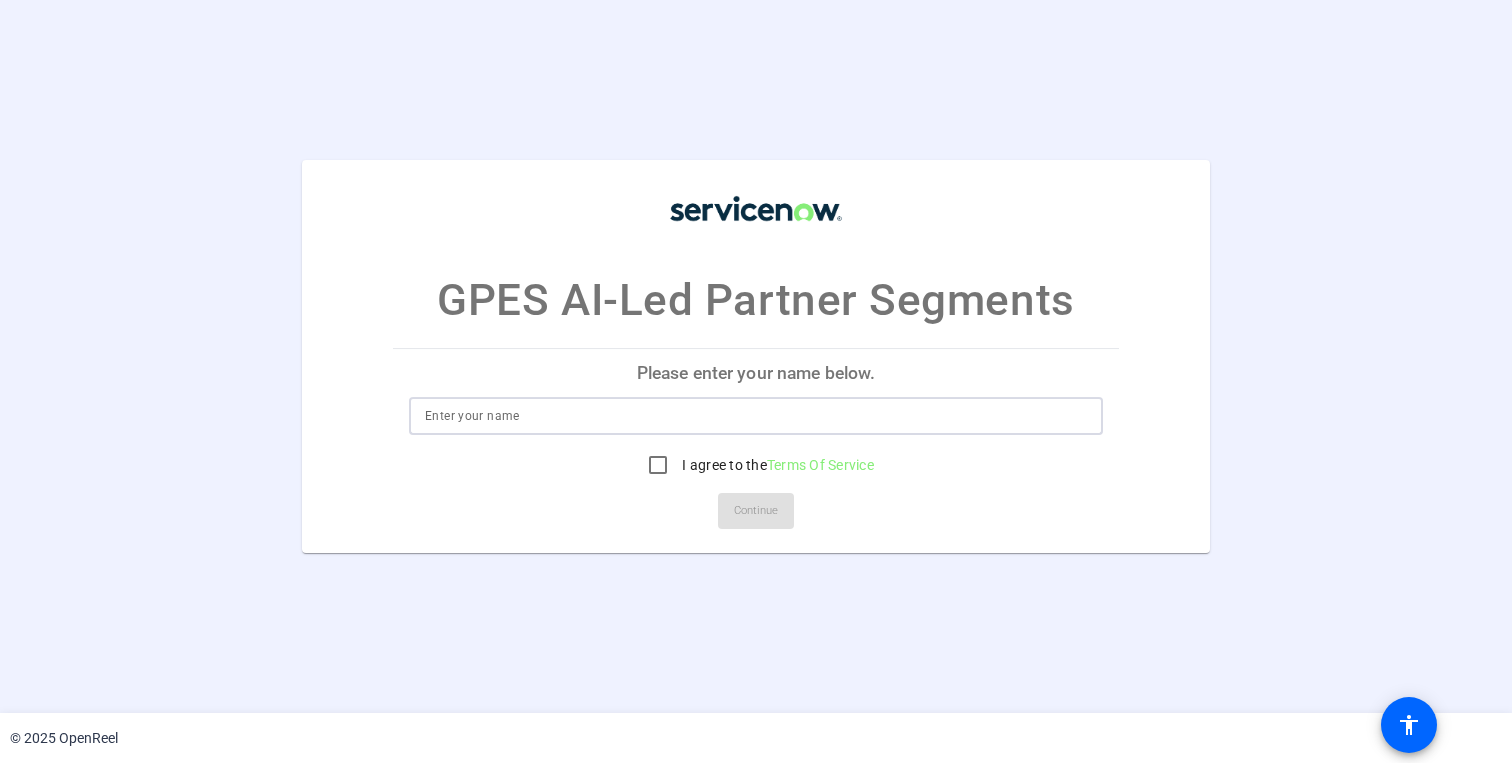 type on "a" 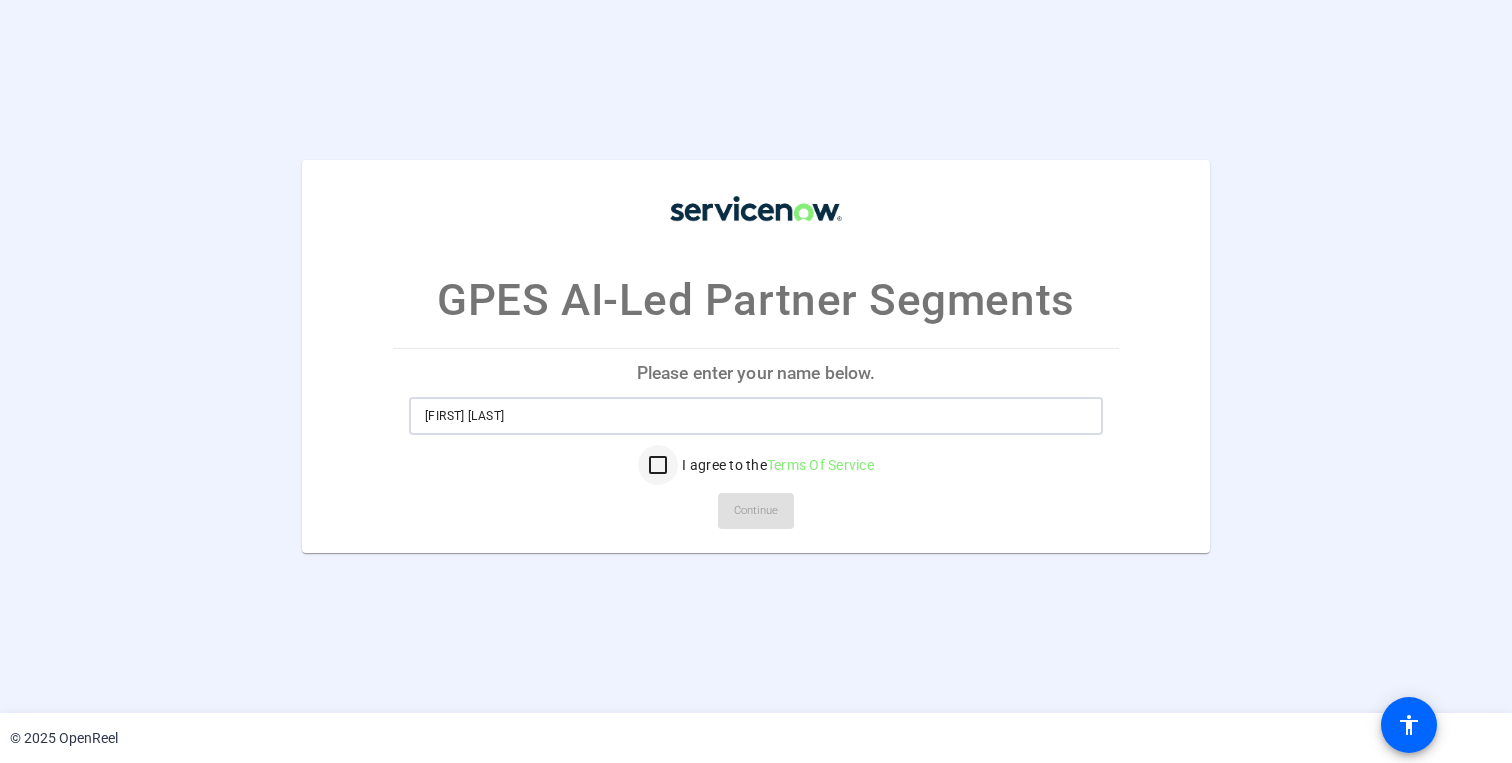 type on "[FIRST] [LAST]" 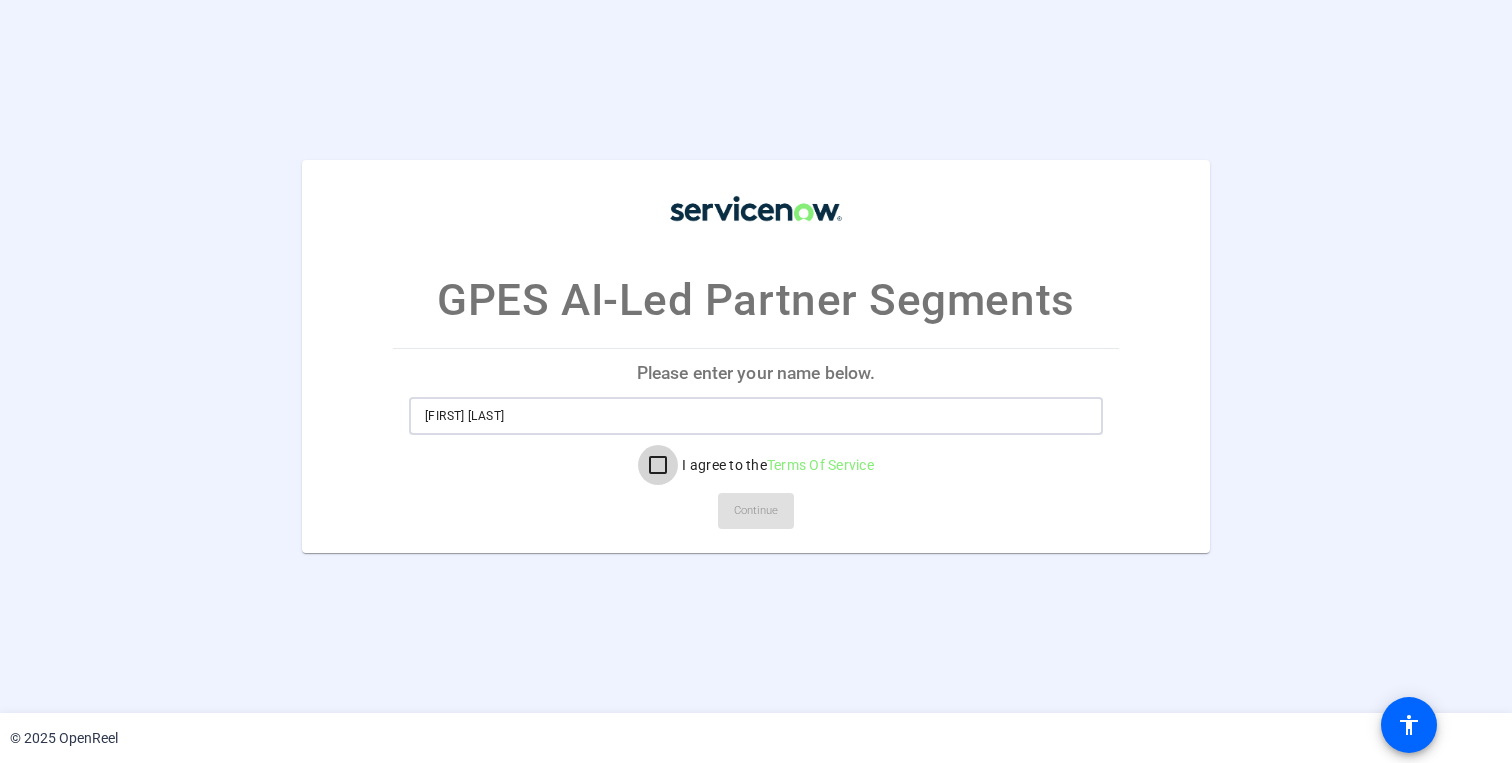 drag, startPoint x: 656, startPoint y: 465, endPoint x: 677, endPoint y: 489, distance: 31.890438 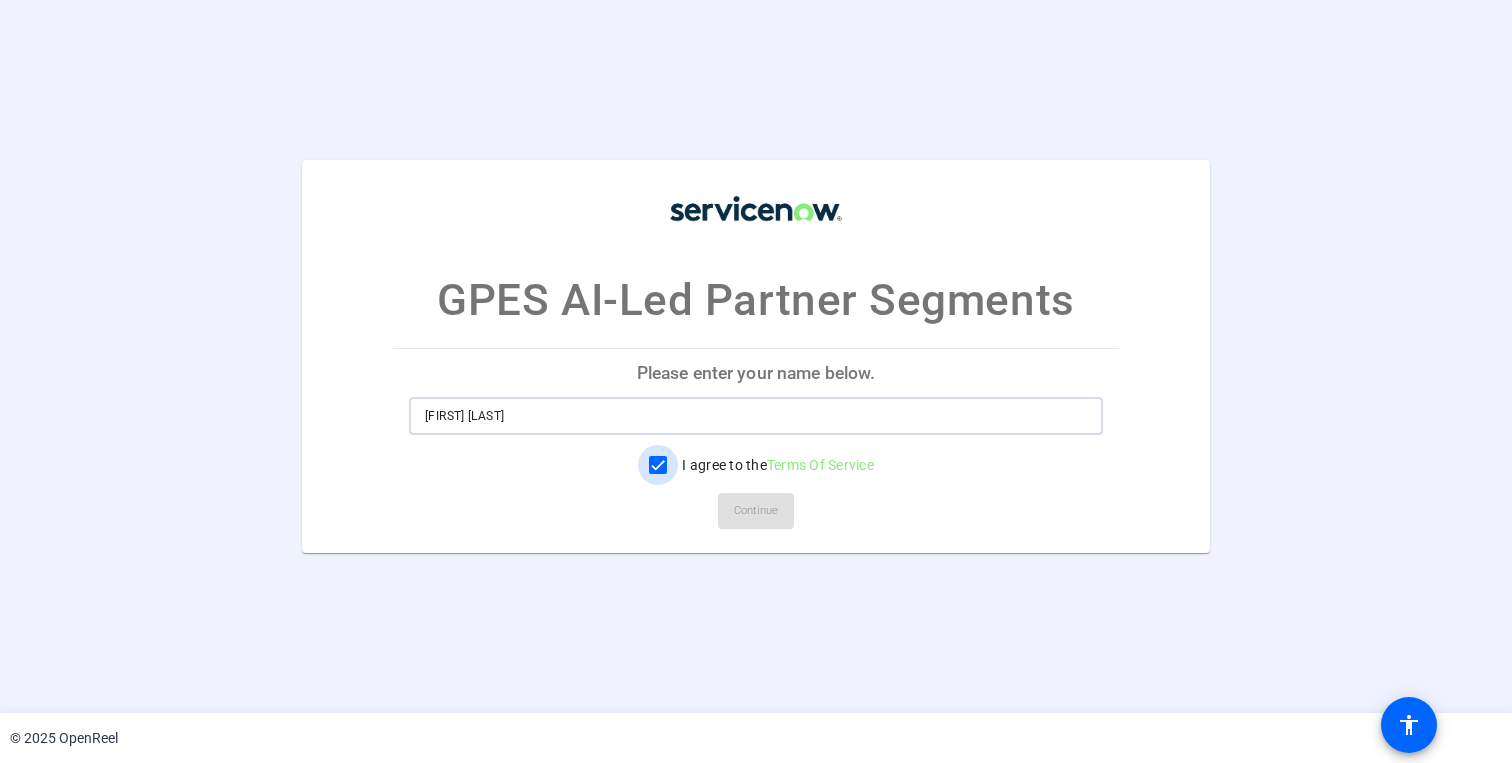 checkbox on "true" 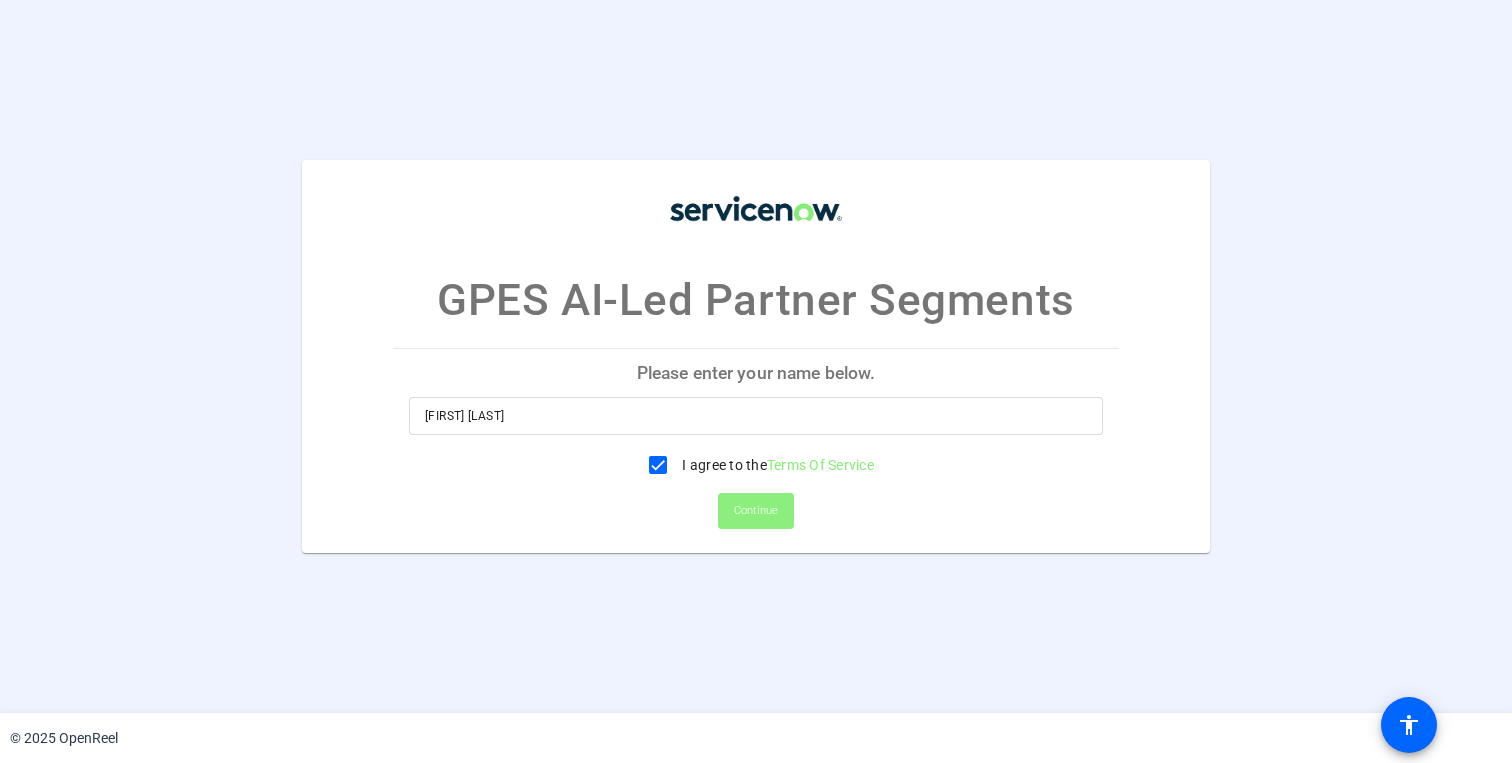 click on "Continue" 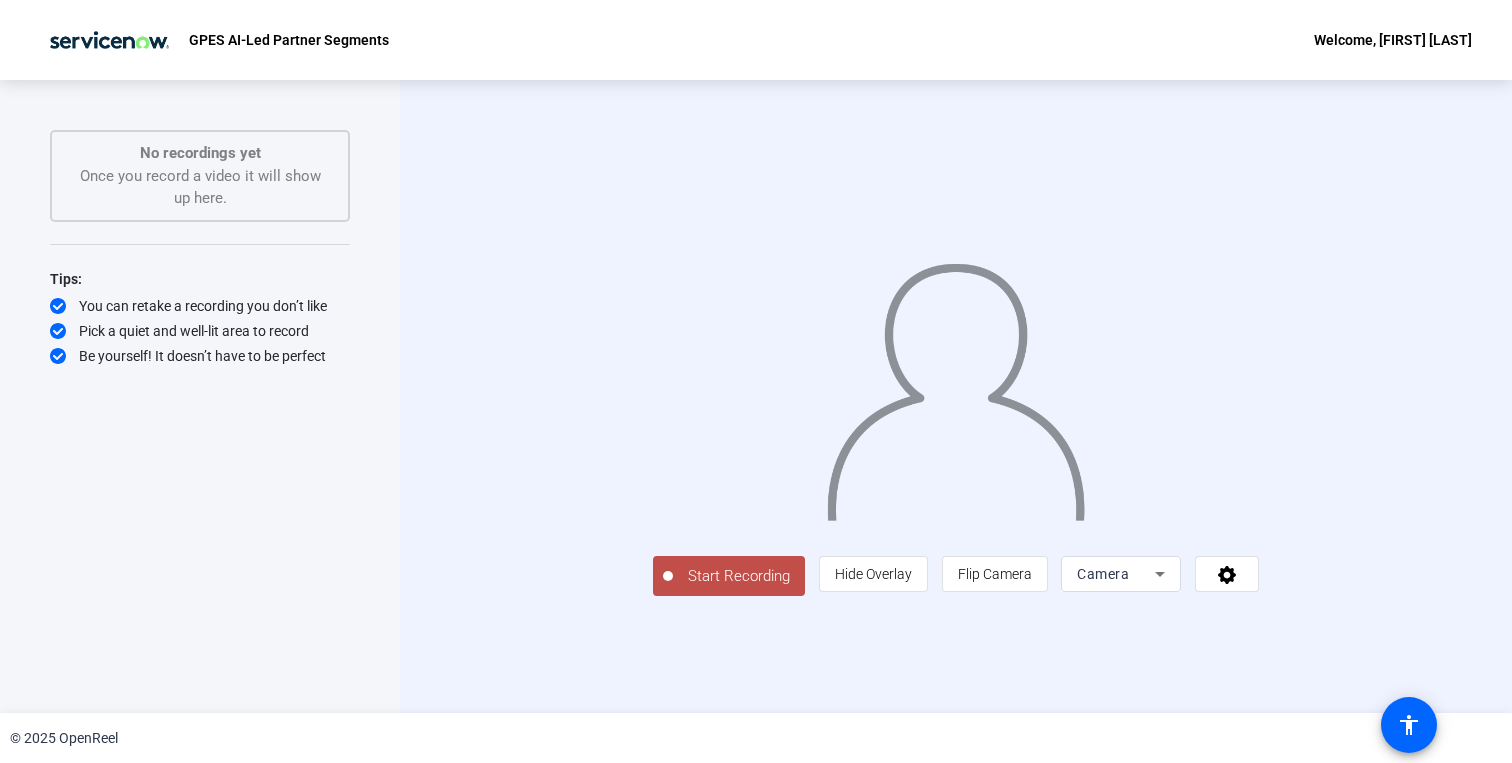 click on "Start Recording" 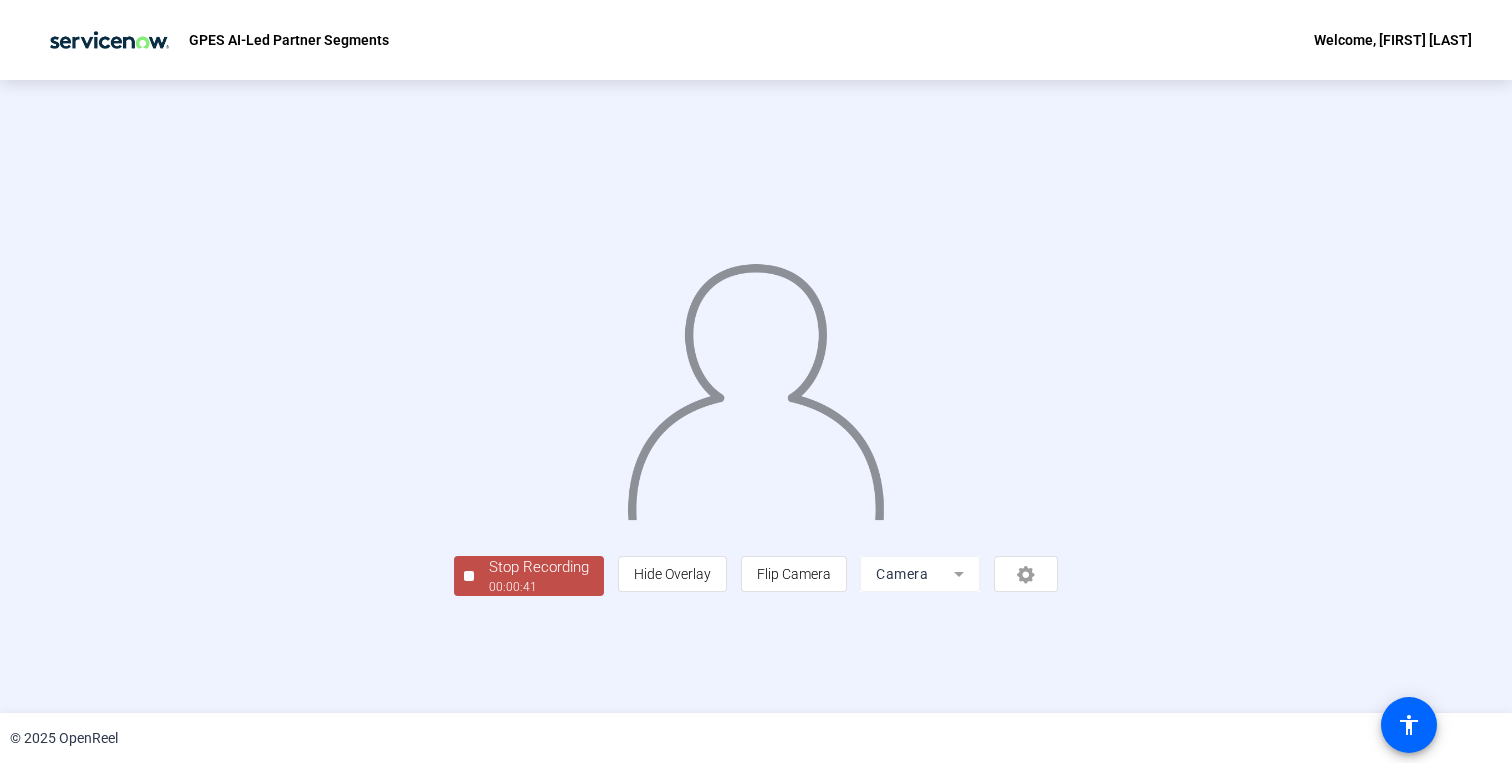 click on "Stop Recording" 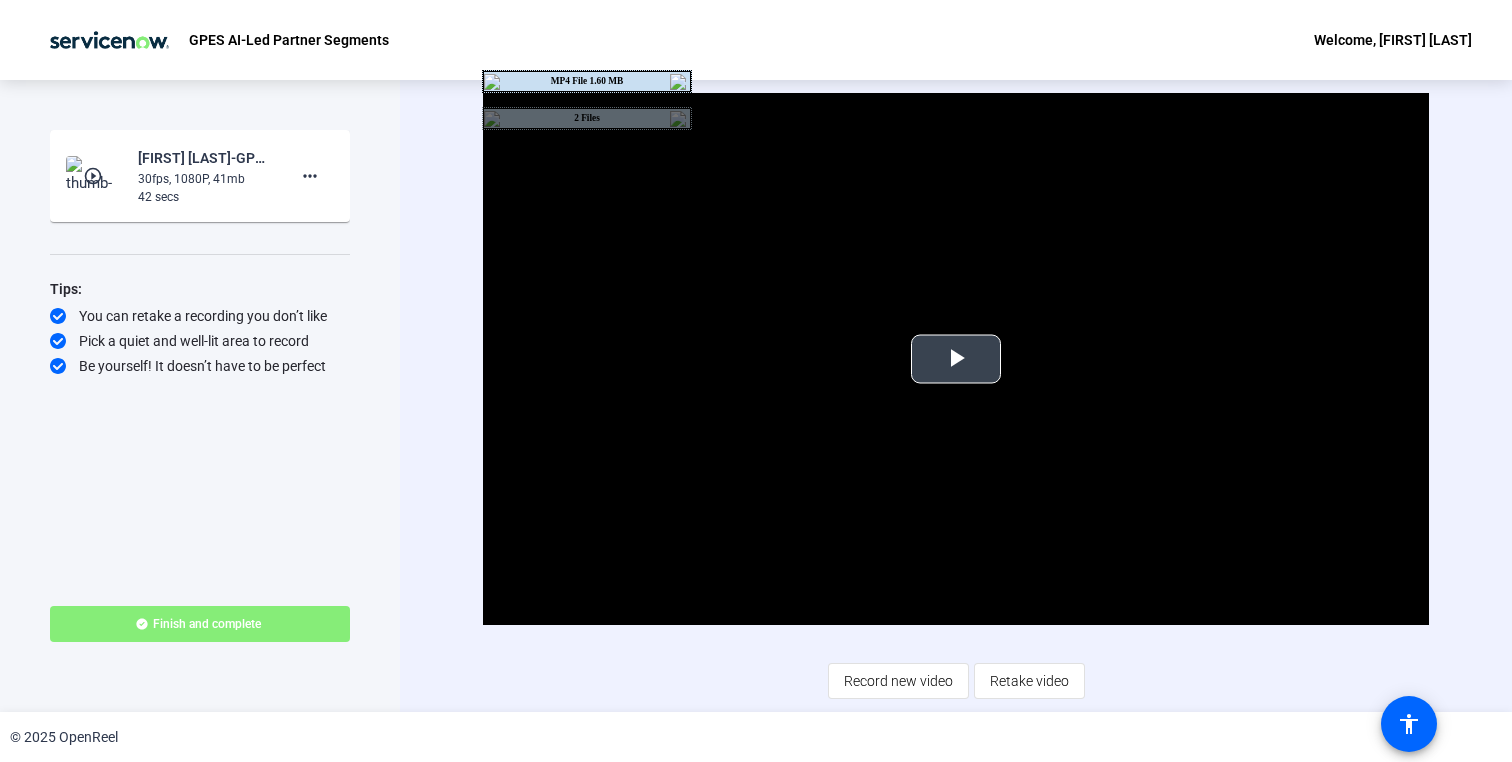 click at bounding box center (956, 359) 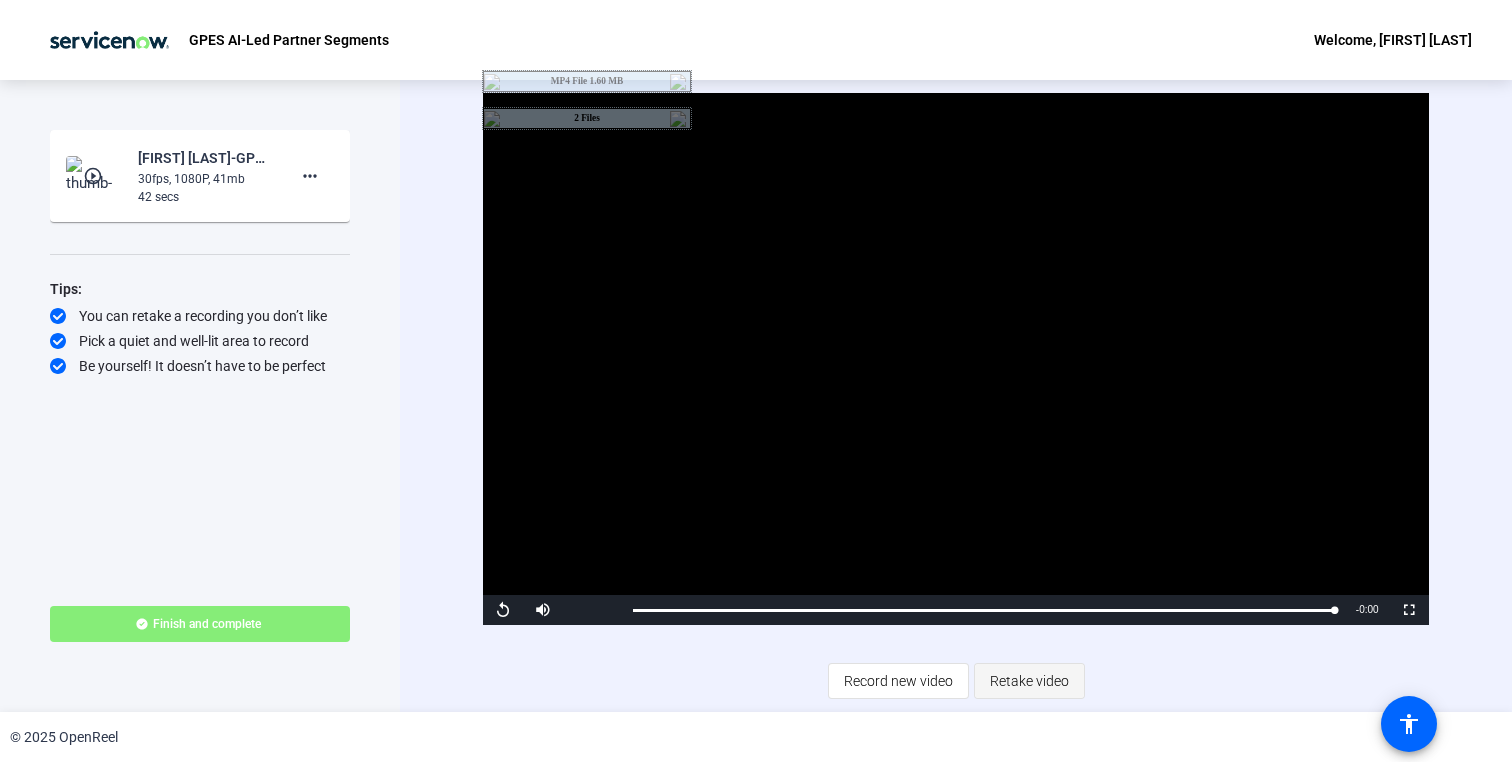 click on "Retake video" 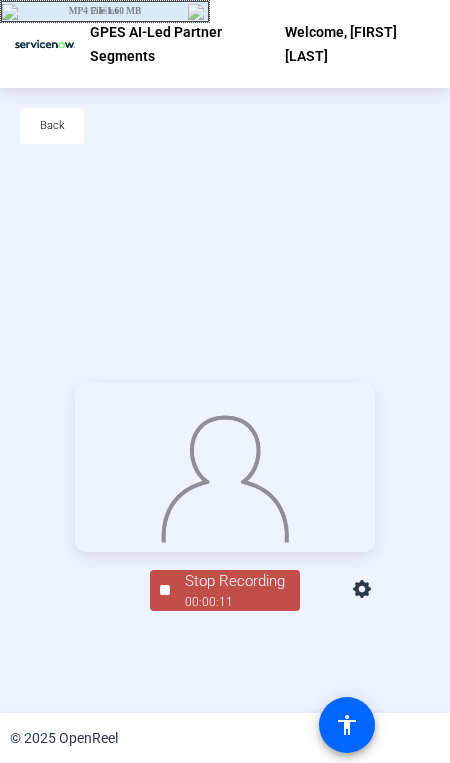 click on "00:00:11" 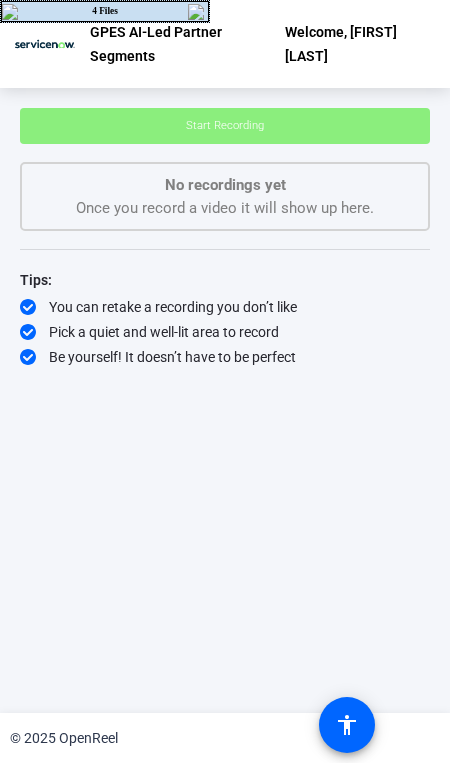 click on "Start Recording" 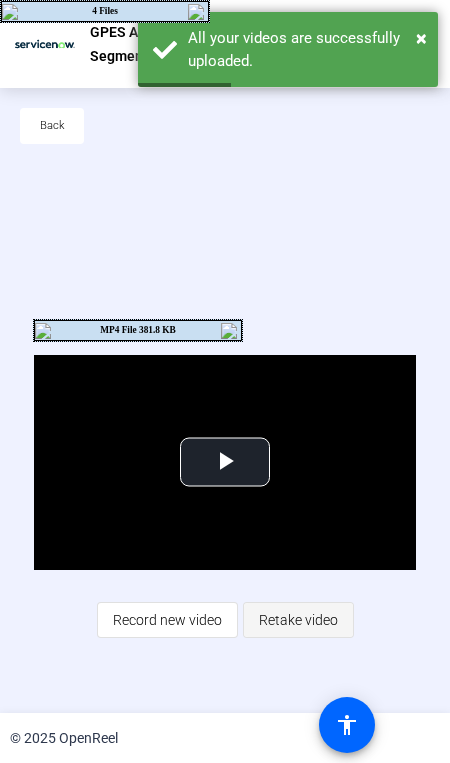 click 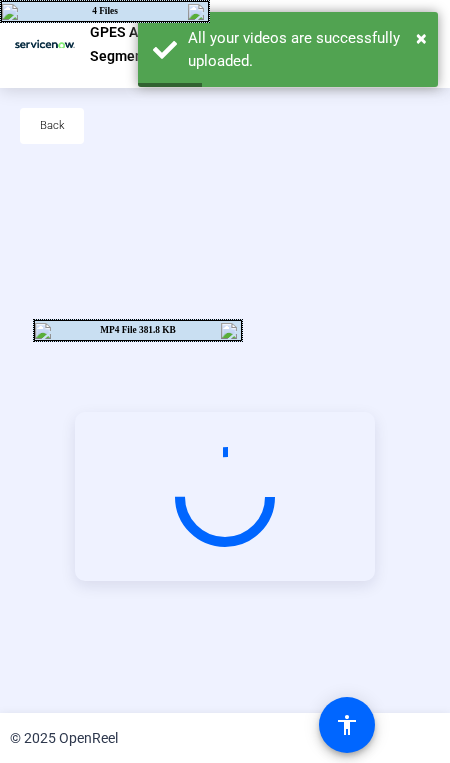 scroll, scrollTop: 4, scrollLeft: 0, axis: vertical 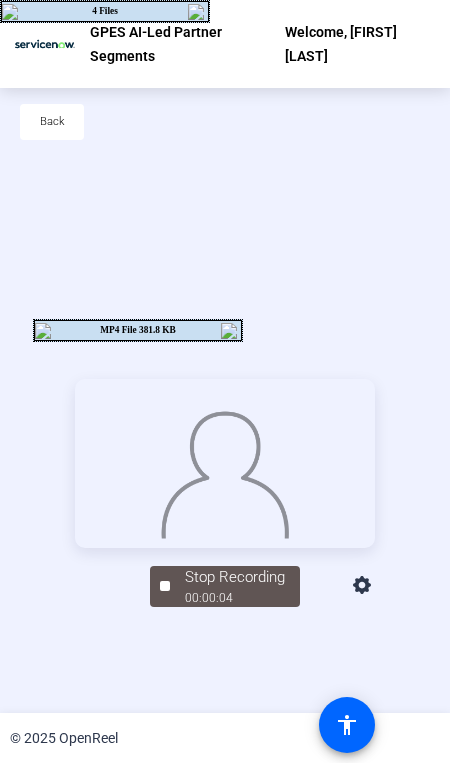 click 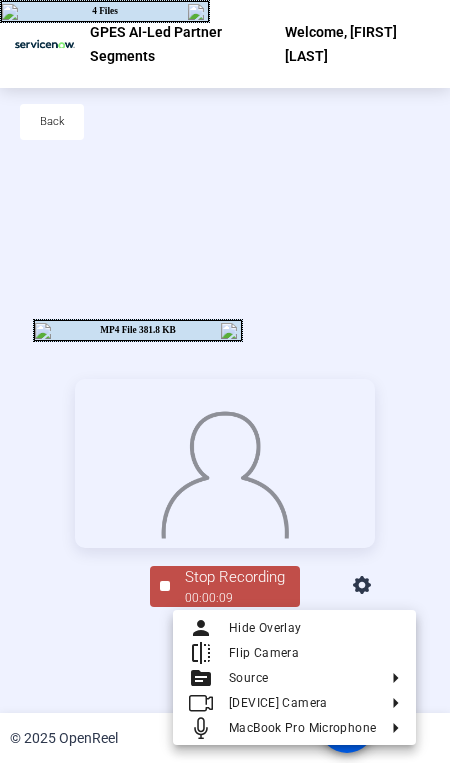 click at bounding box center (225, 381) 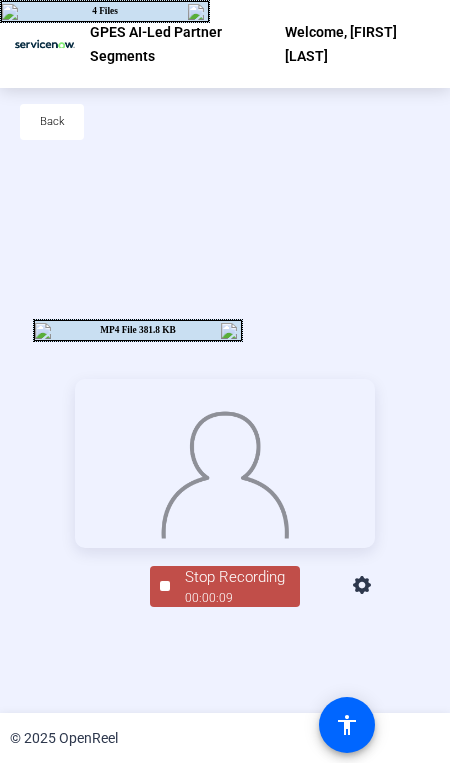 click on "Stop Recording" 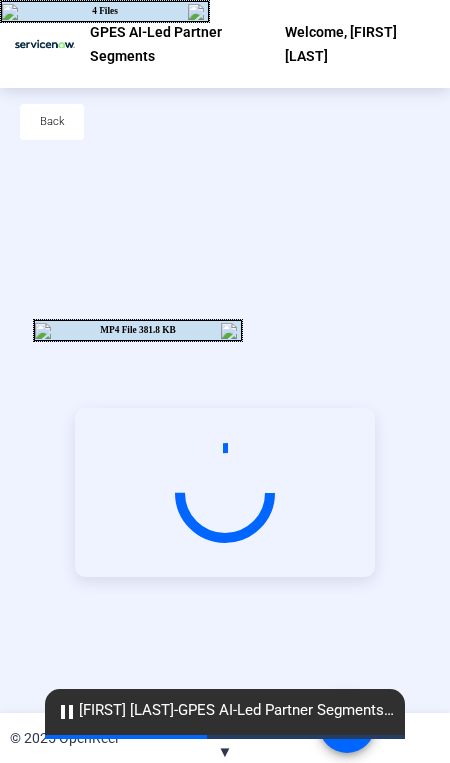 click at bounding box center [231, 331] 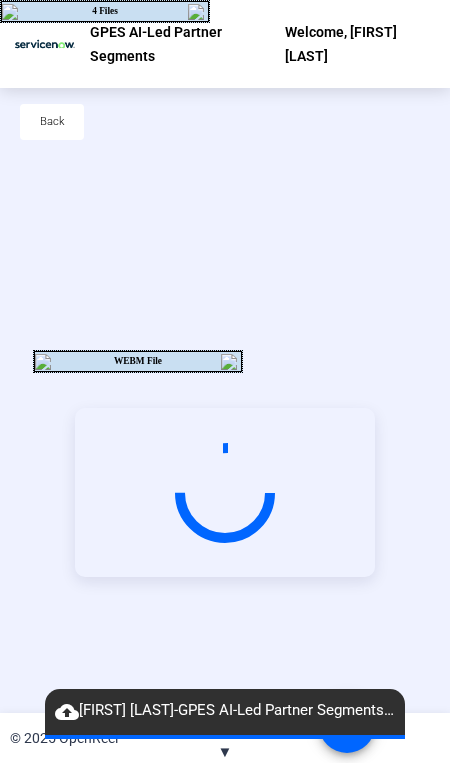 click at bounding box center (198, 12) 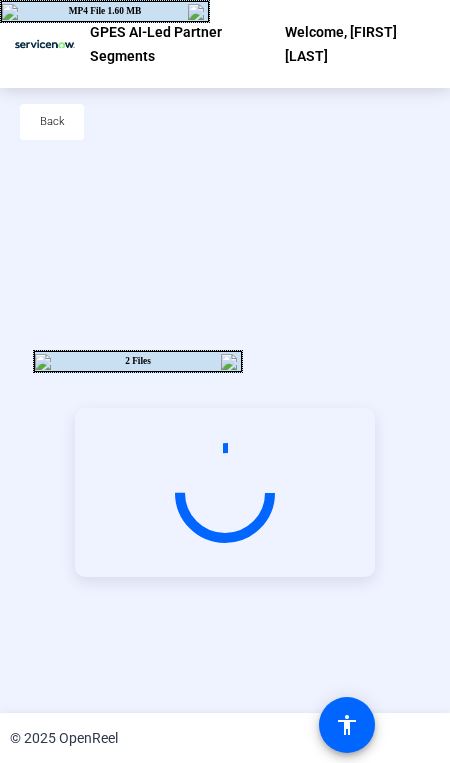 click at bounding box center [198, 12] 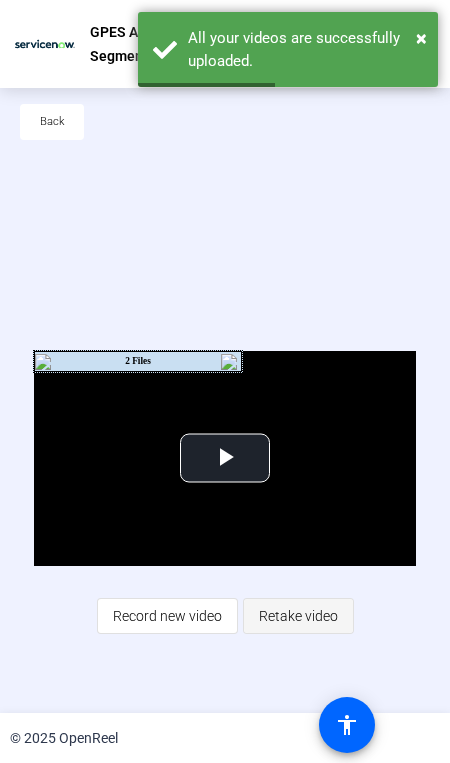 click on "Retake video" 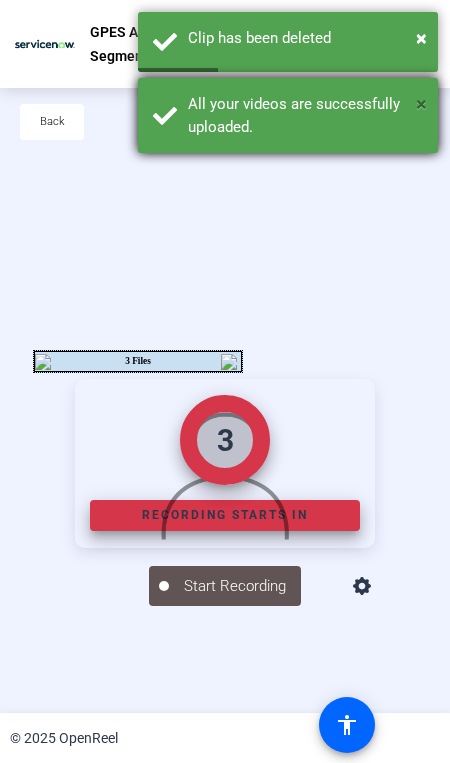 click on "×" at bounding box center [421, 104] 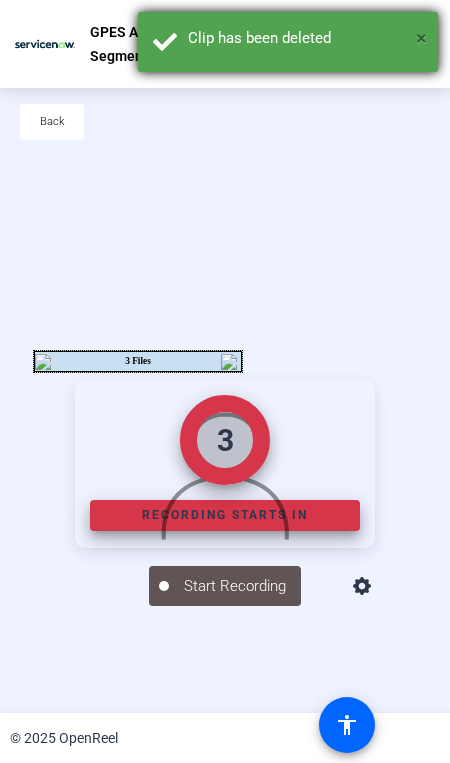click on "×" at bounding box center (421, 38) 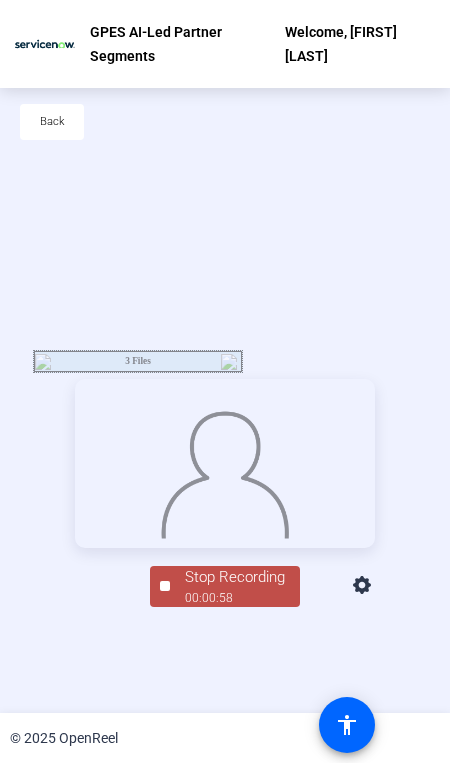 click on "00:00:58" 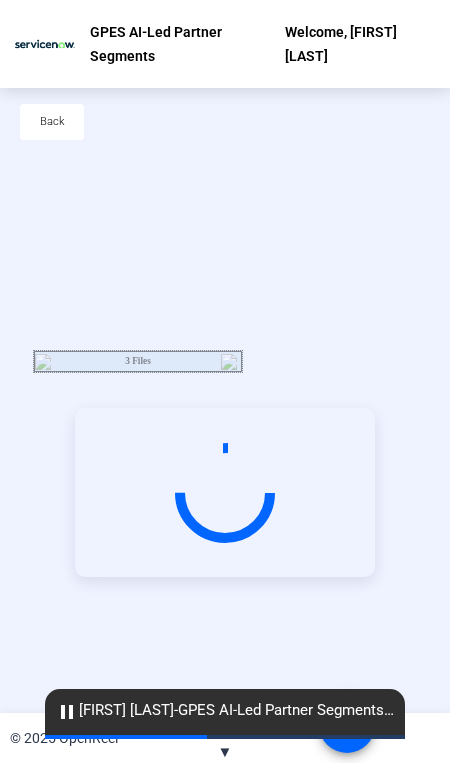 scroll, scrollTop: 96, scrollLeft: 0, axis: vertical 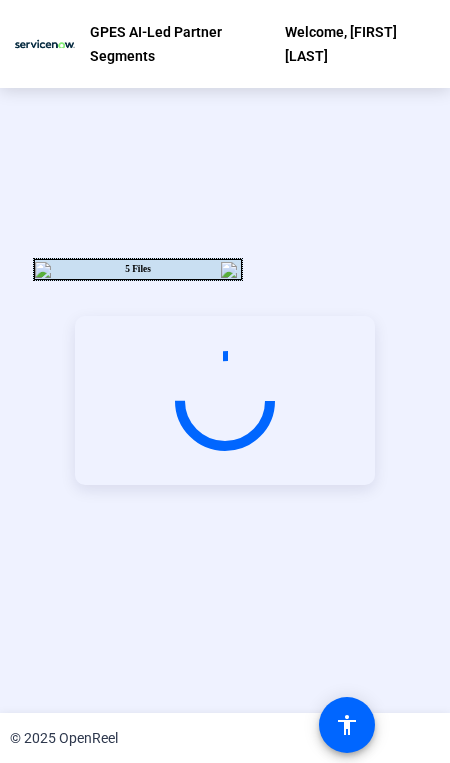 click at bounding box center [231, 270] 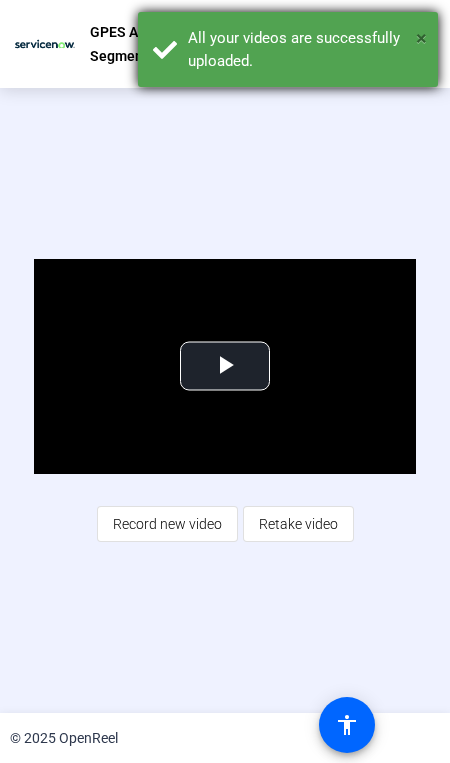 drag, startPoint x: 420, startPoint y: 35, endPoint x: 409, endPoint y: 50, distance: 18.601076 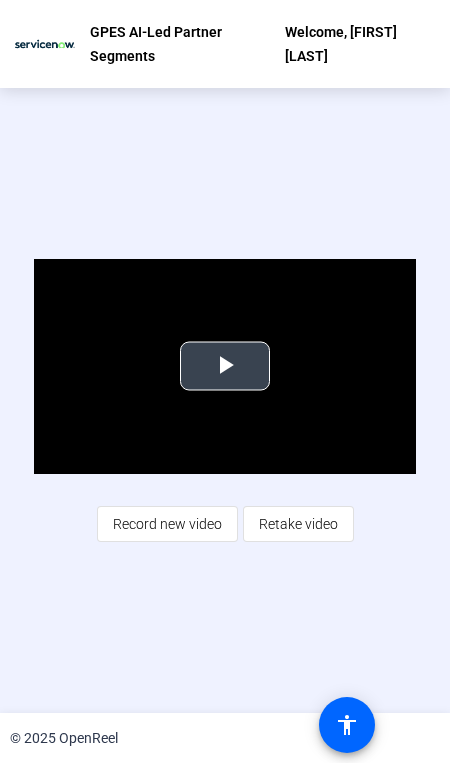click at bounding box center (225, 366) 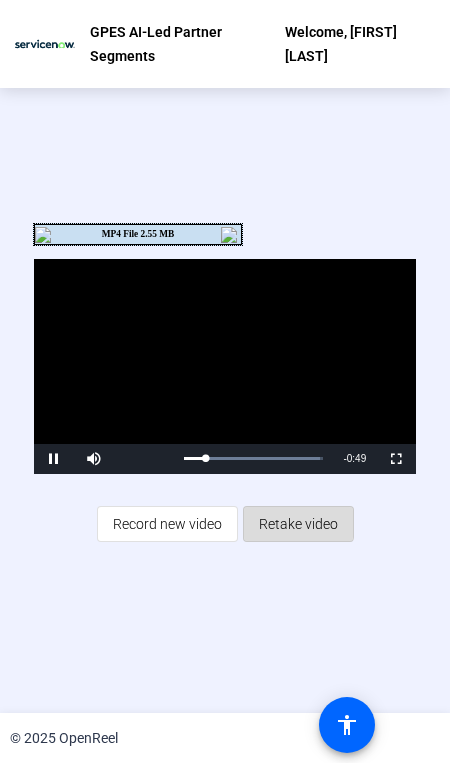 click on "Retake video" 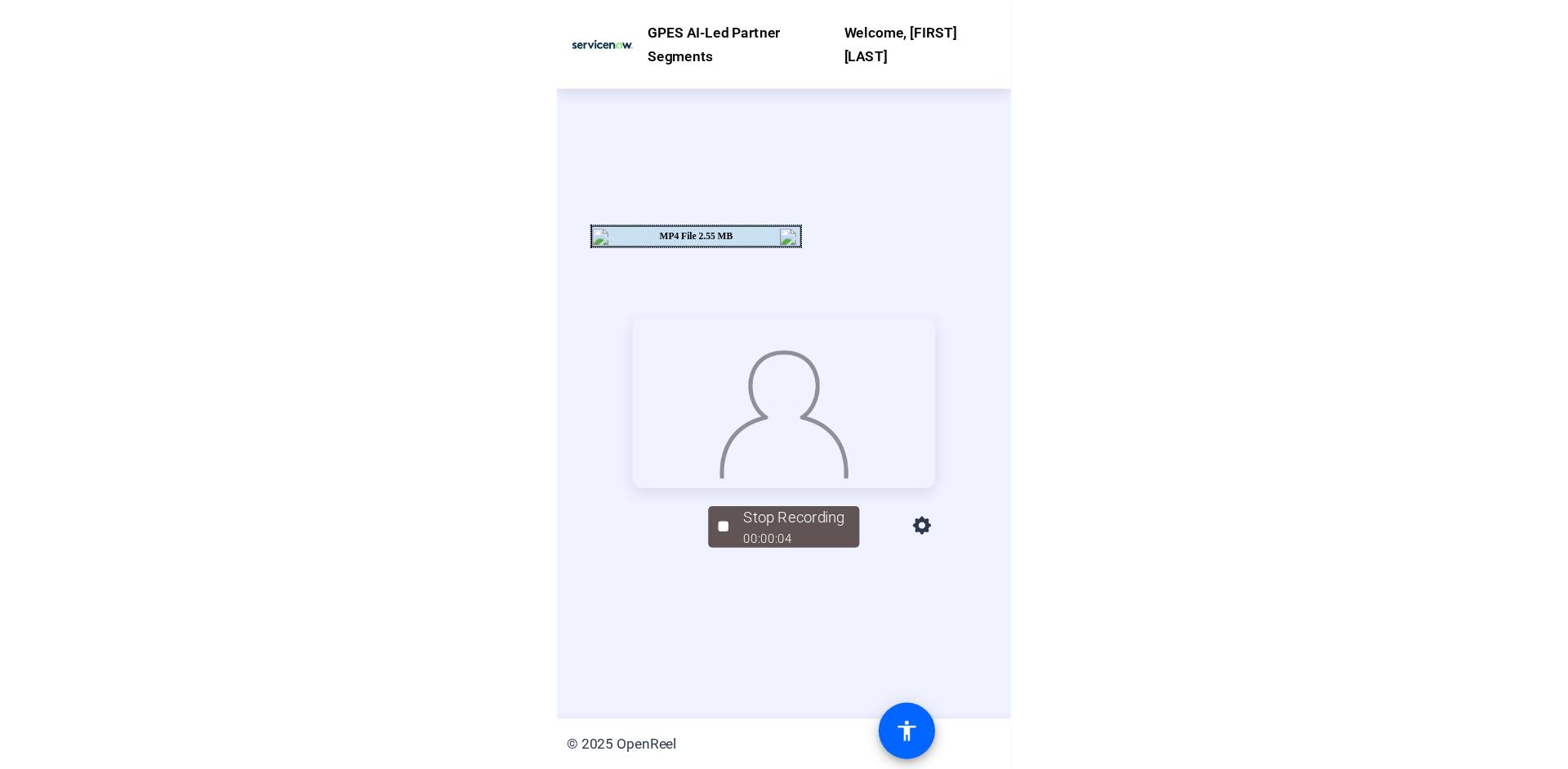 scroll, scrollTop: 42, scrollLeft: 0, axis: vertical 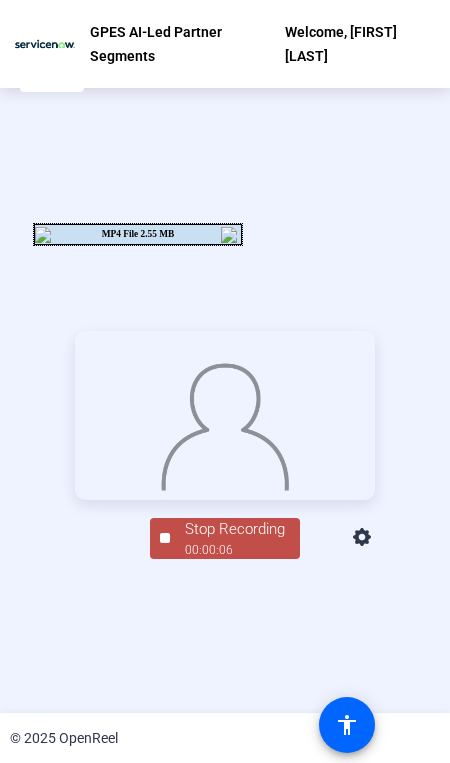 click on "00:00:06" 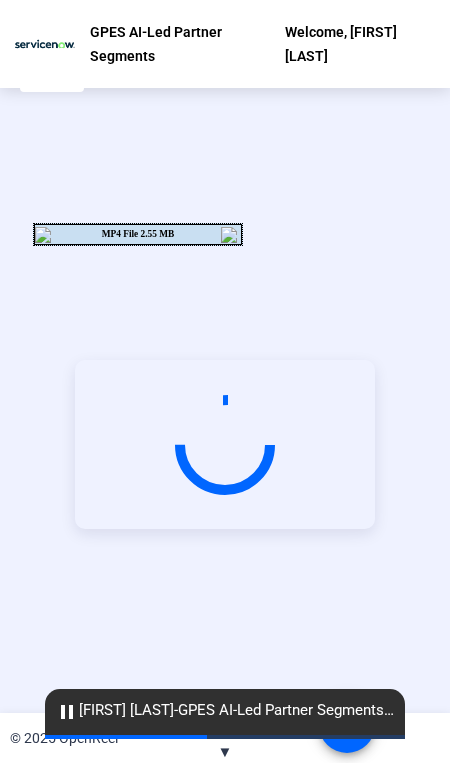 click at bounding box center (231, 235) 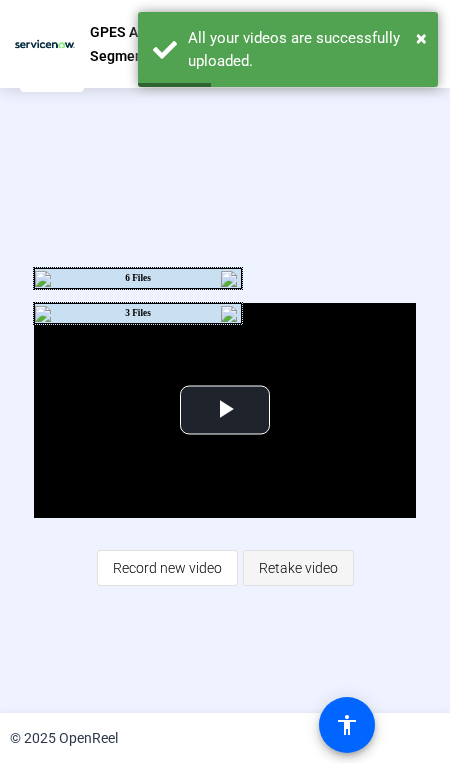 click on "Retake video" 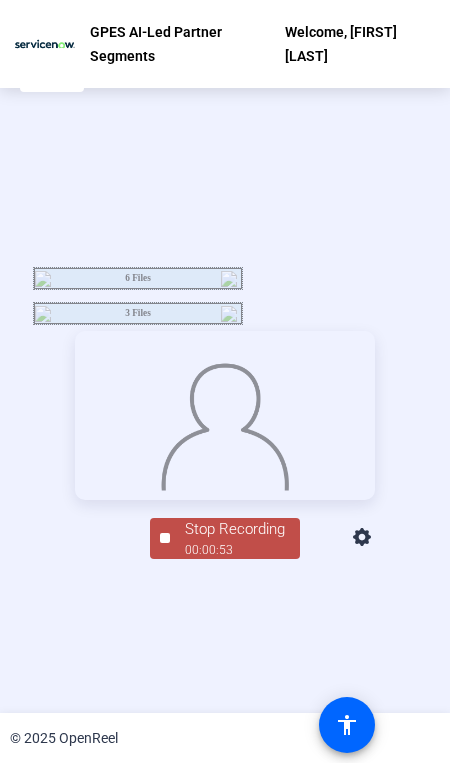 click on "Stop Recording" 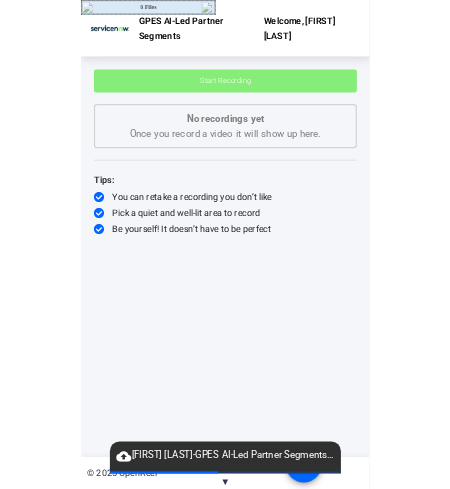 scroll, scrollTop: 0, scrollLeft: 0, axis: both 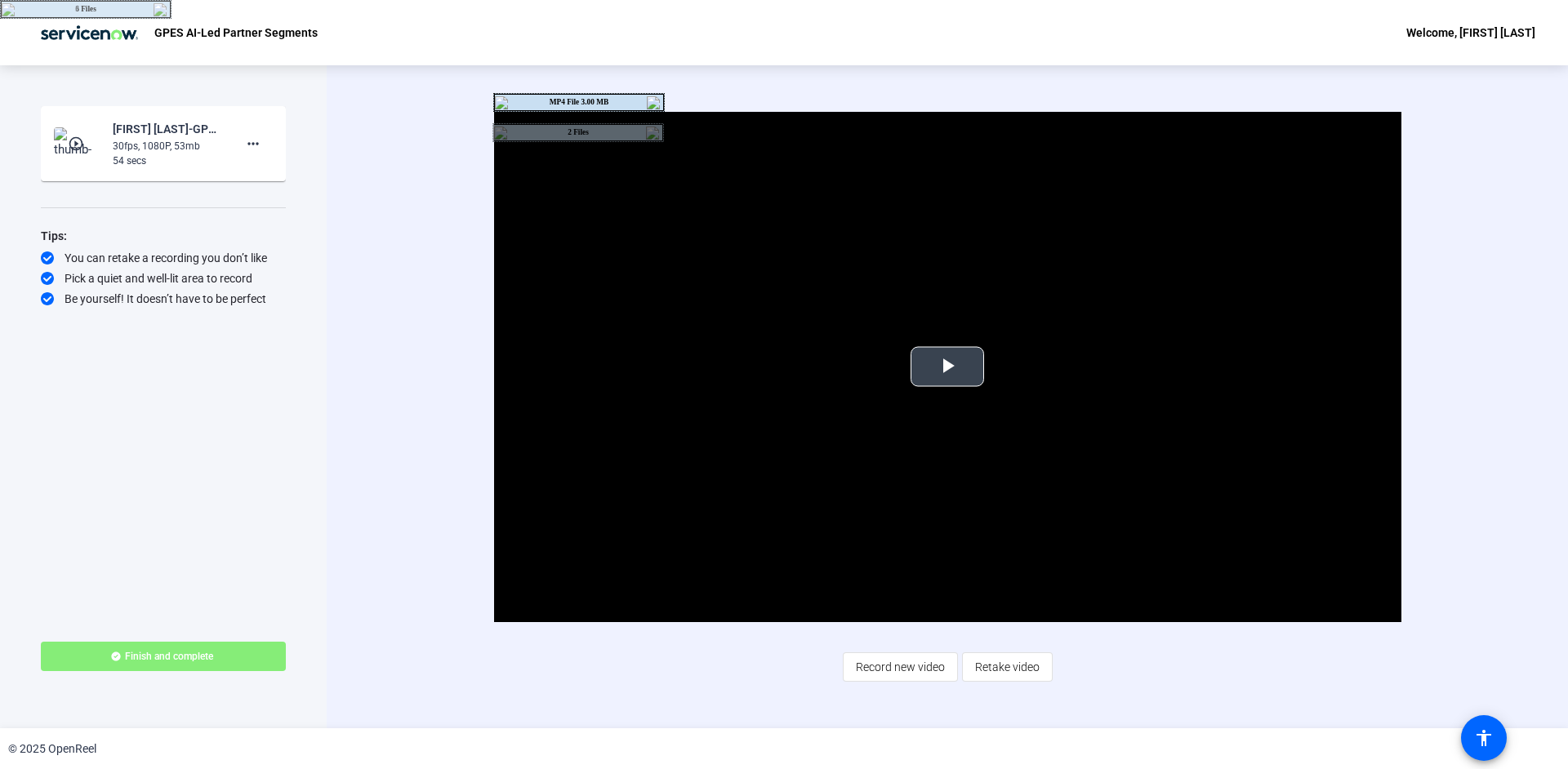 click at bounding box center [947, 367] 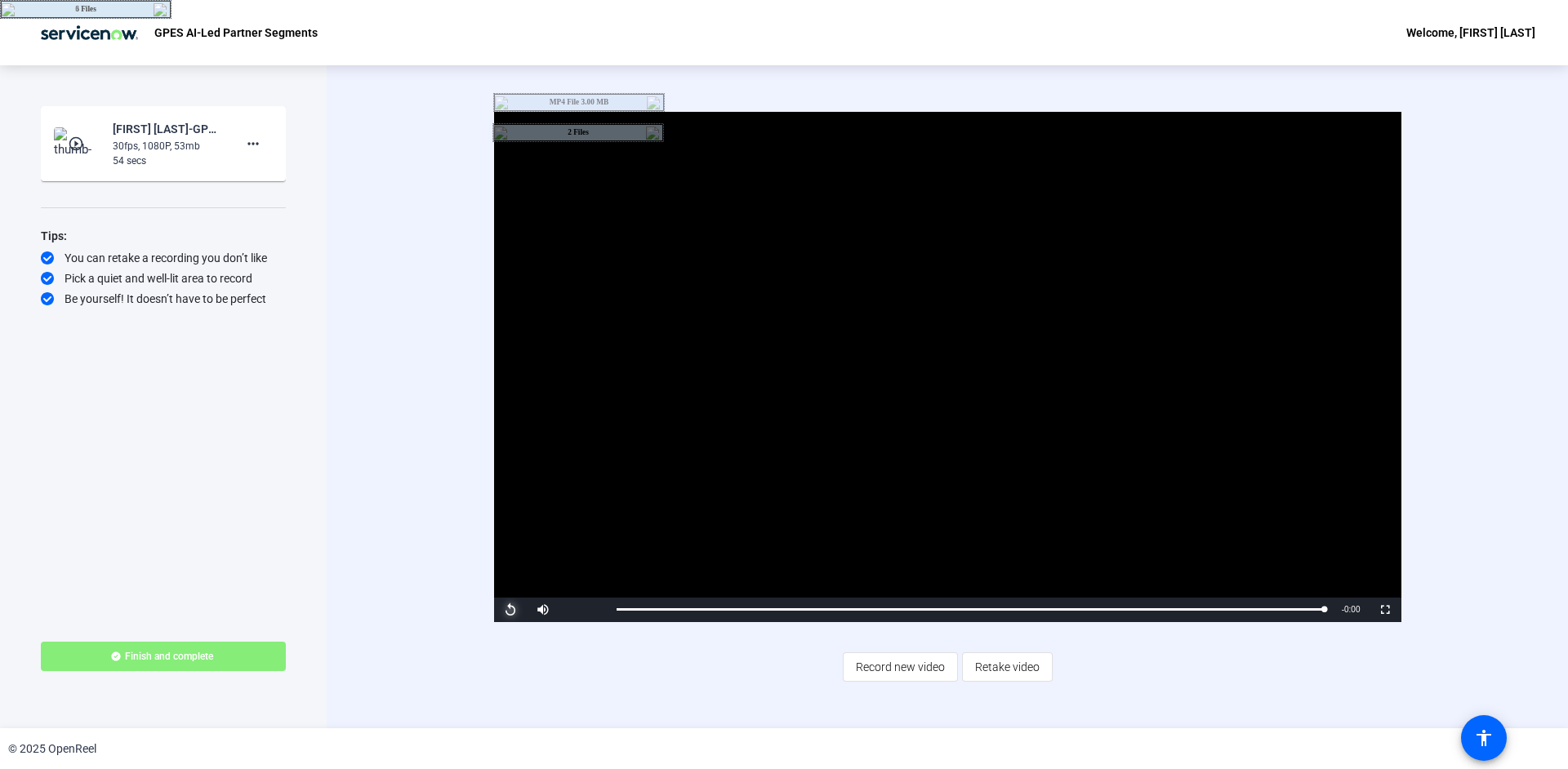 click at bounding box center [510, 610] 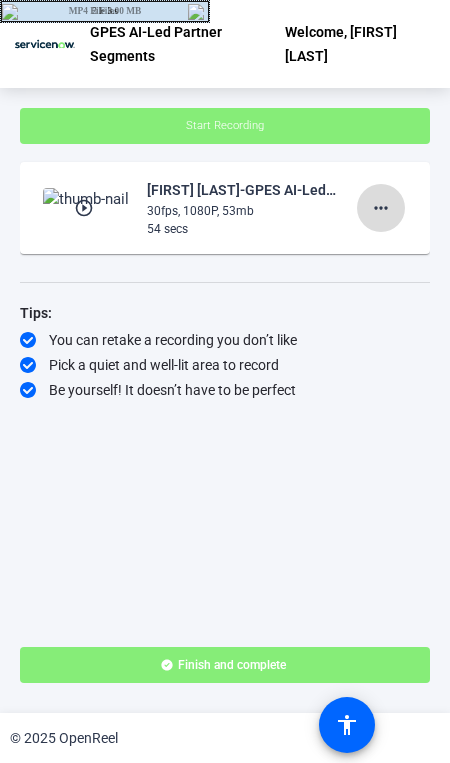 click on "more_horiz" 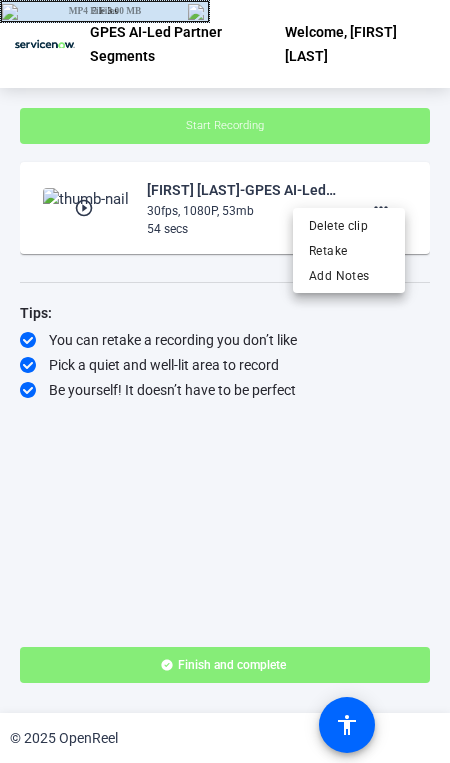click on "Retake" at bounding box center (349, 251) 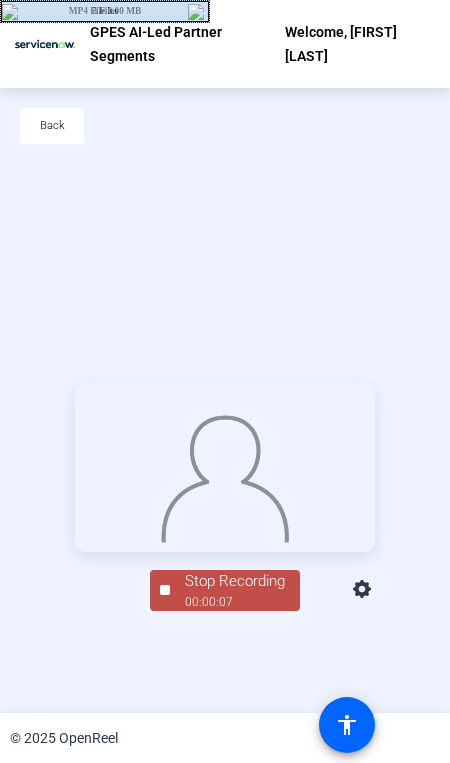 click on "00:00:07" 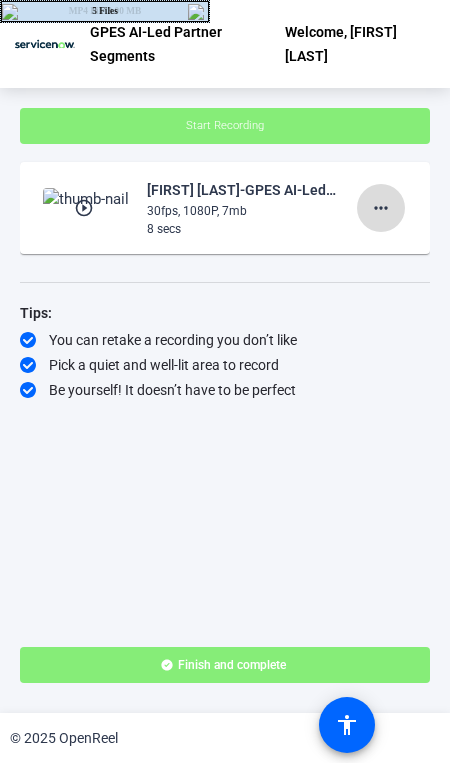 click on "more_horiz" 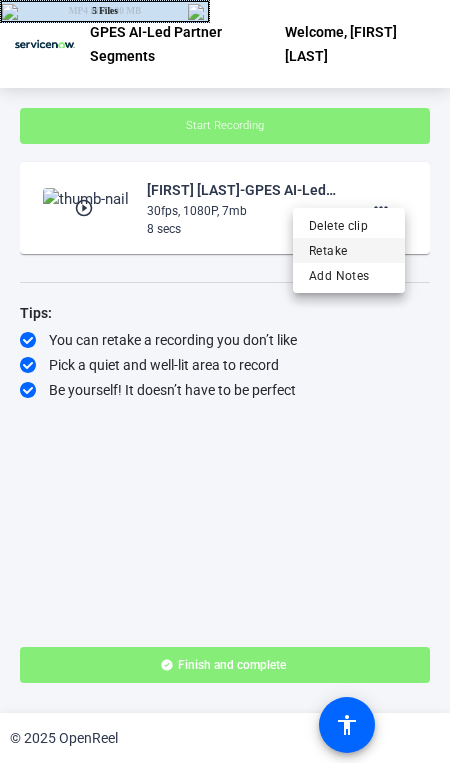 click on "Retake" at bounding box center [349, 251] 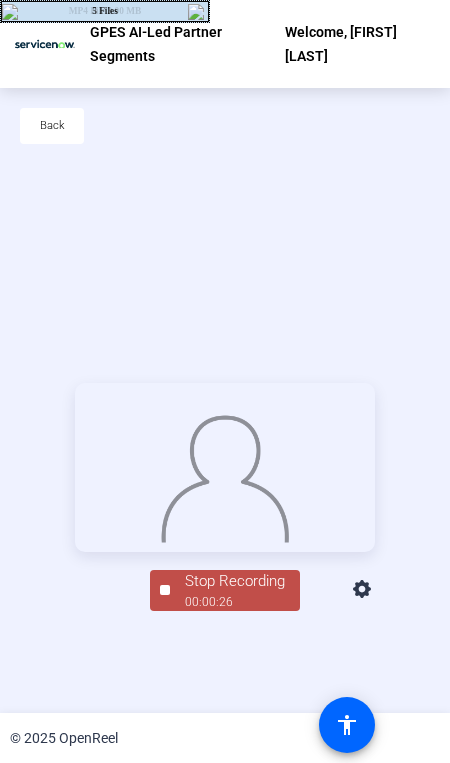 click on "Stop Recording" 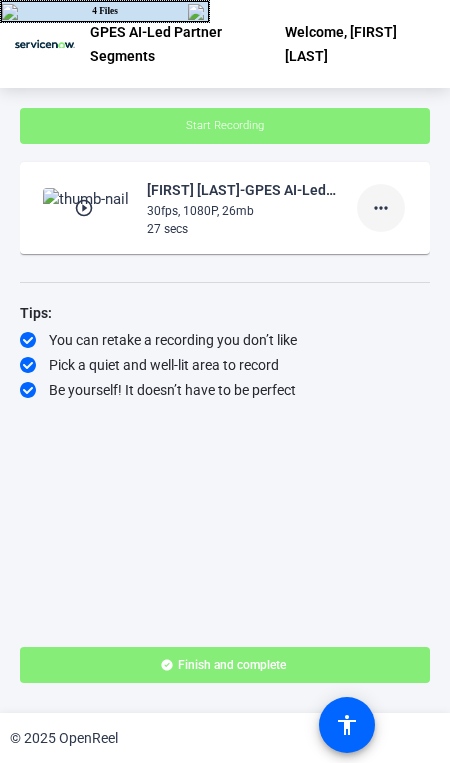 click on "more_horiz" 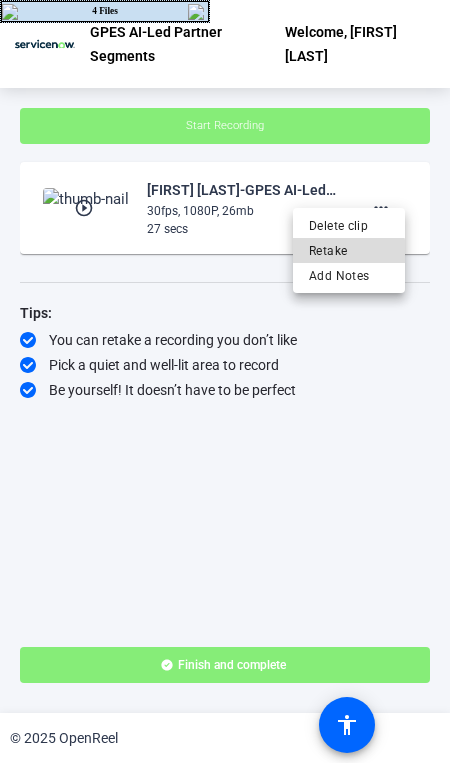 click on "Retake" at bounding box center (349, 251) 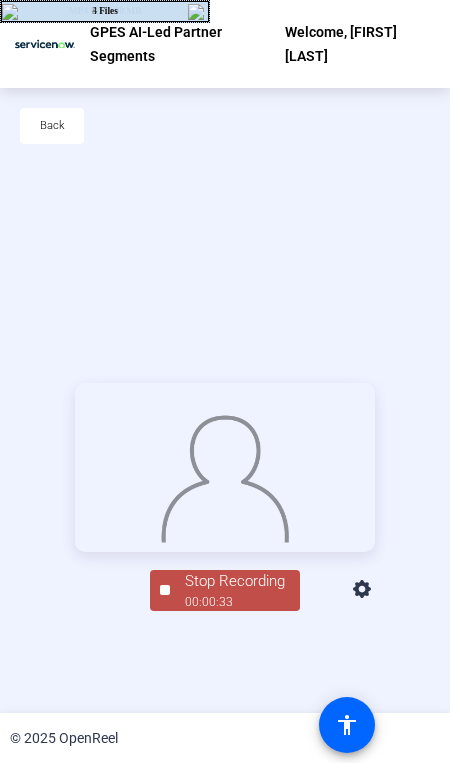 click on "00:00:33" 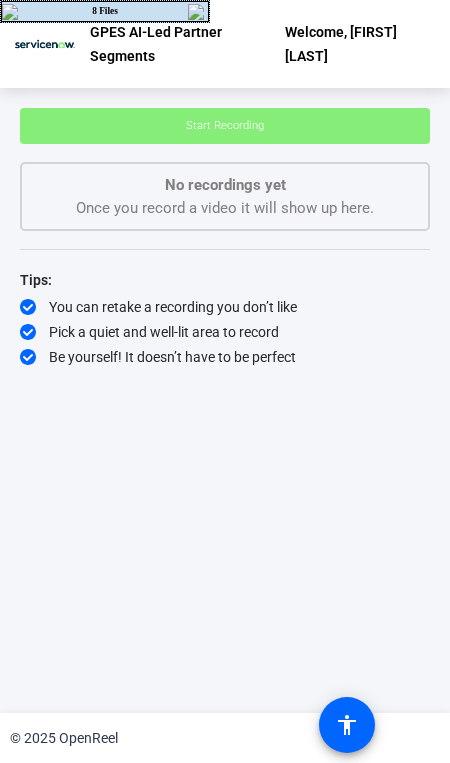 click at bounding box center (198, 12) 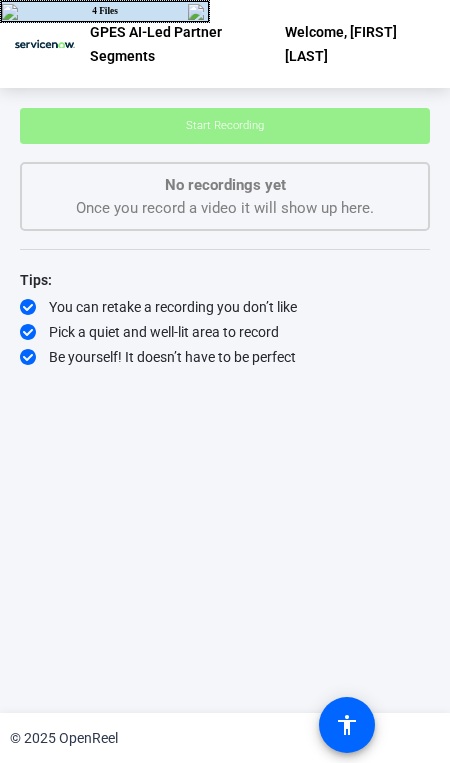 click on "Start Recording" 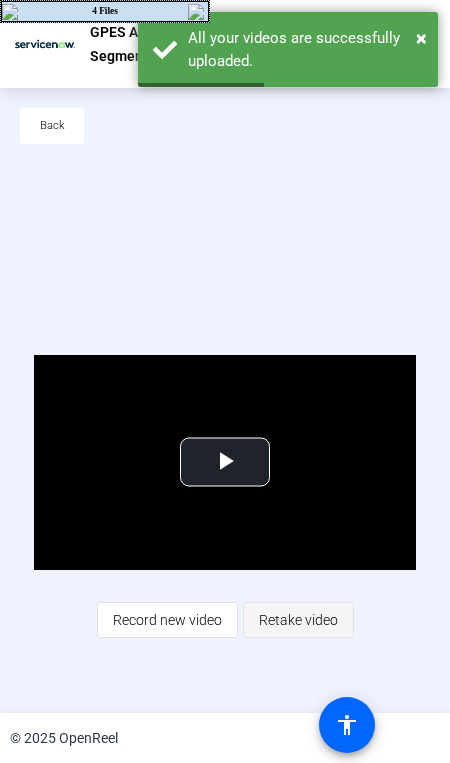 click on "Retake video" 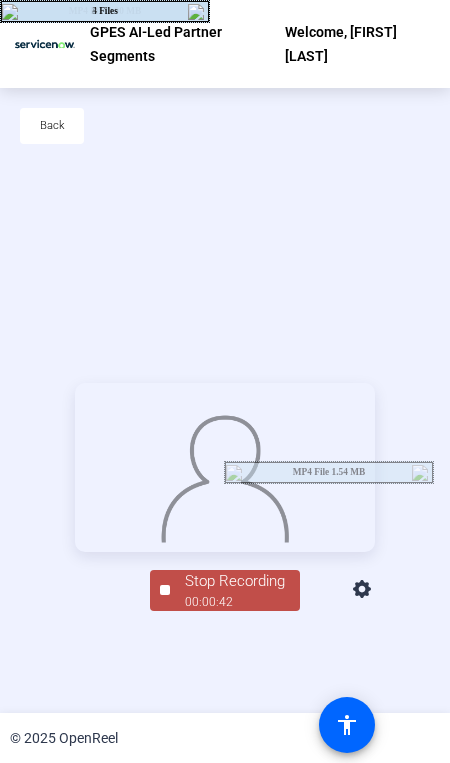 click on "Stop Recording" 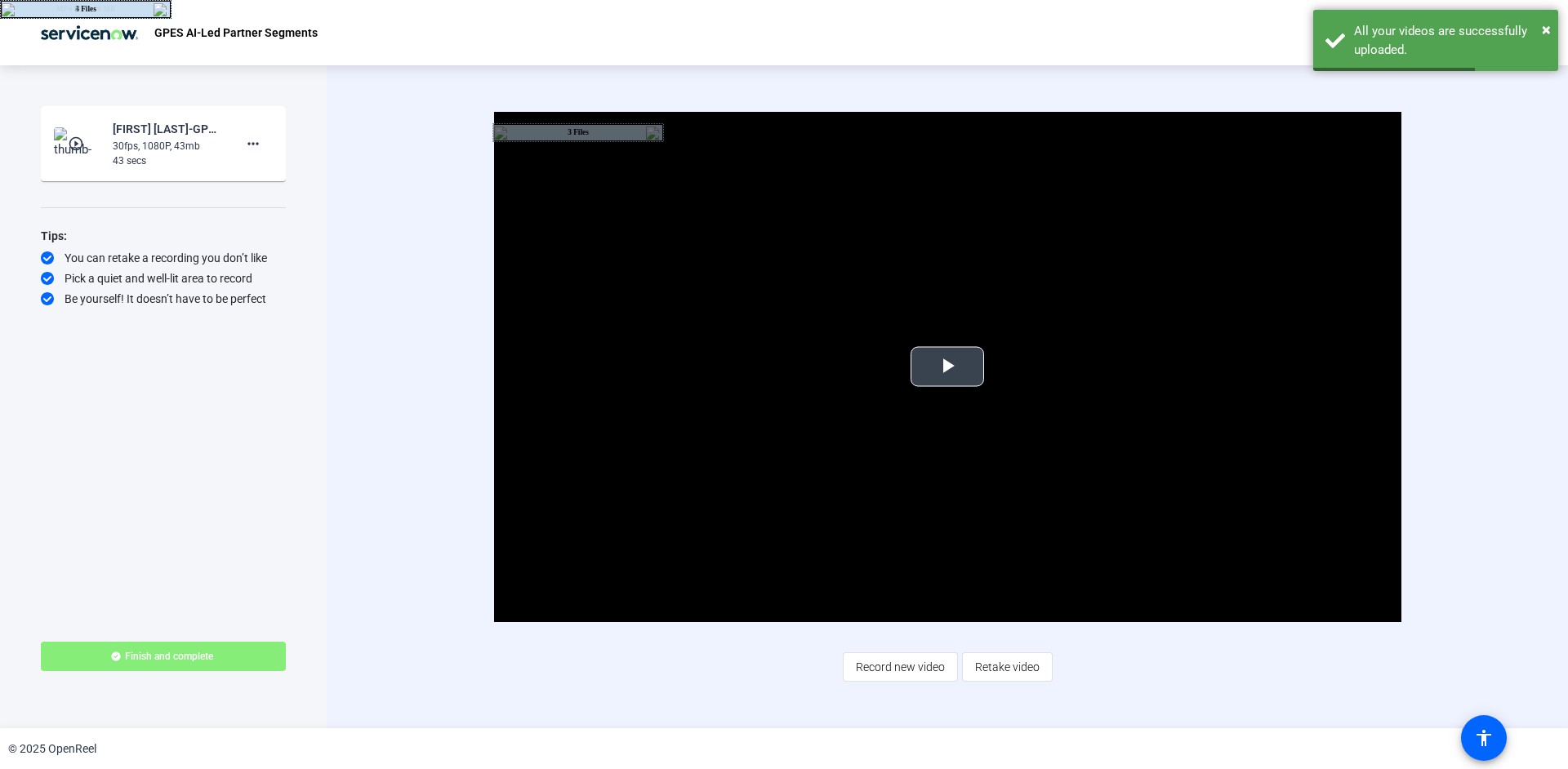 click at bounding box center [947, 367] 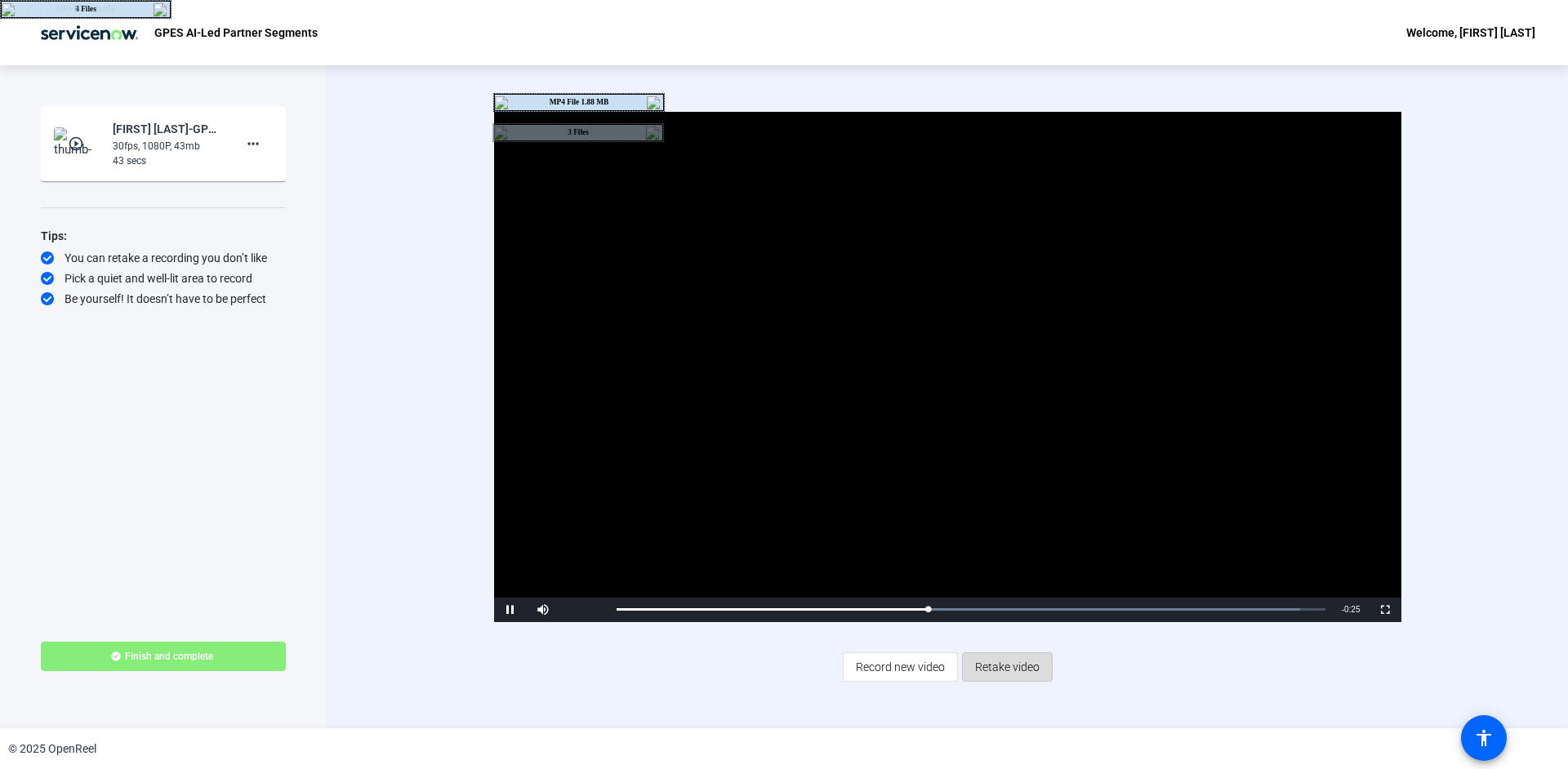 click on "Retake video" 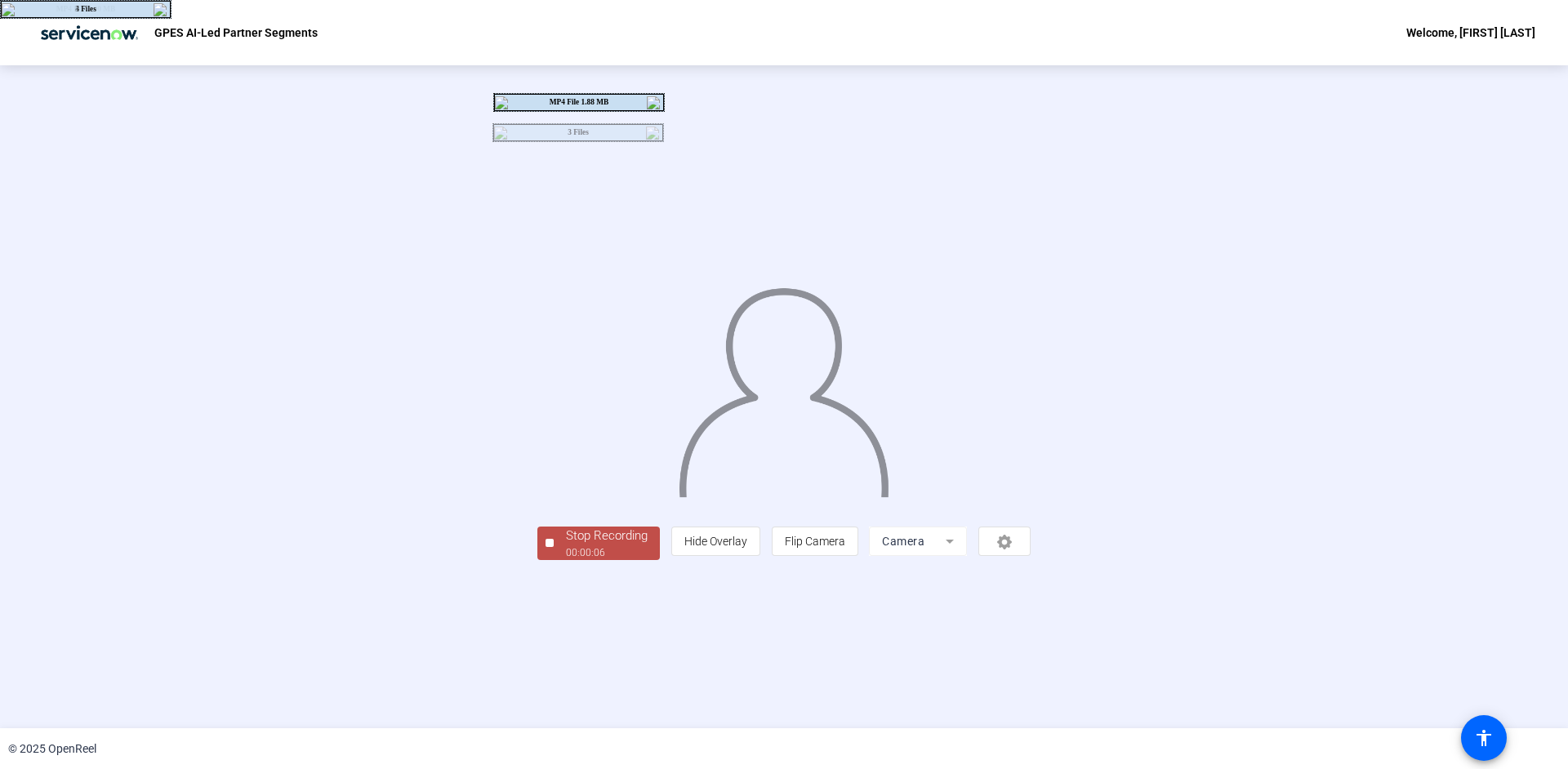 click on "Stop Recording" 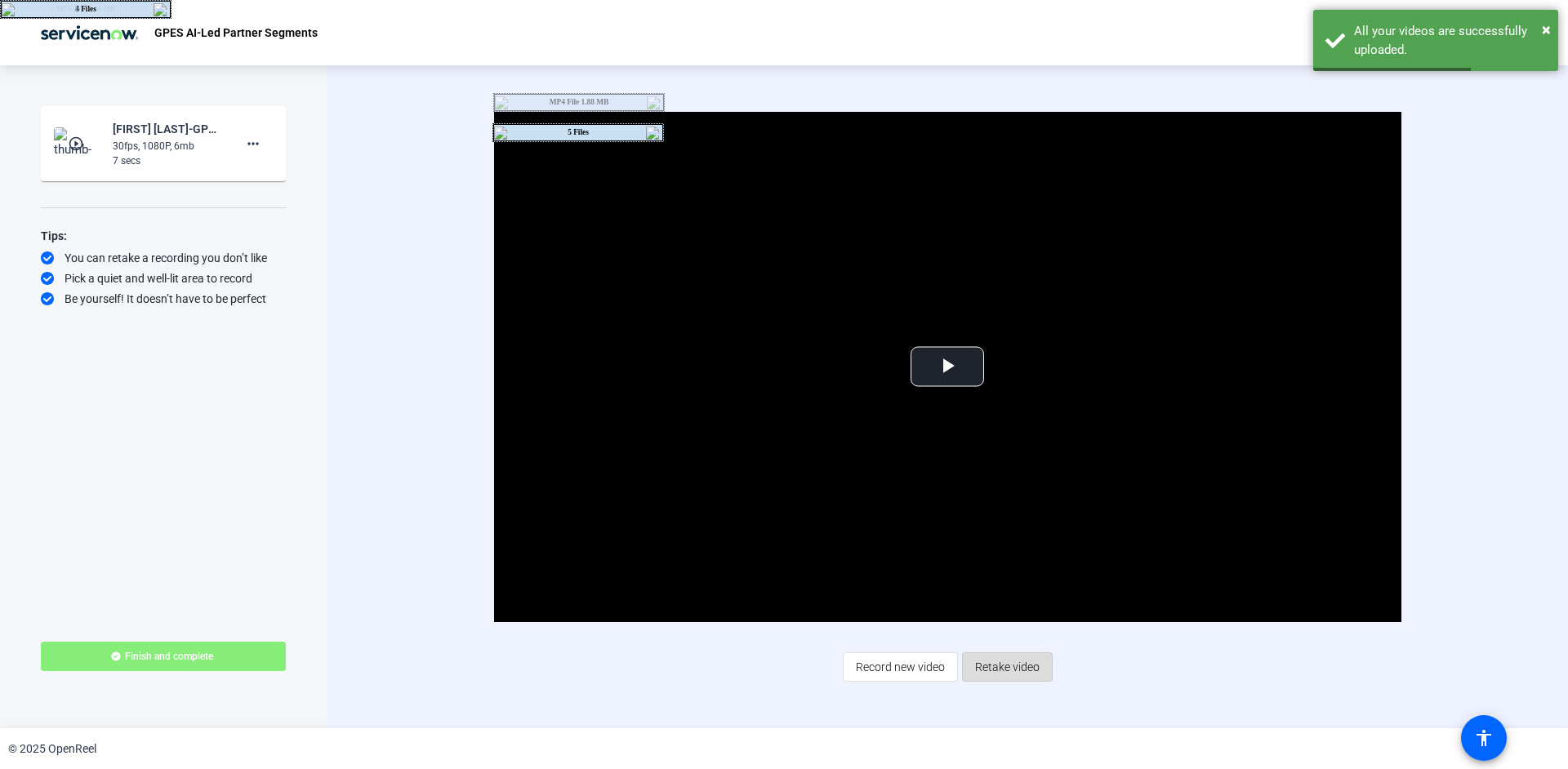 click on "Retake video" 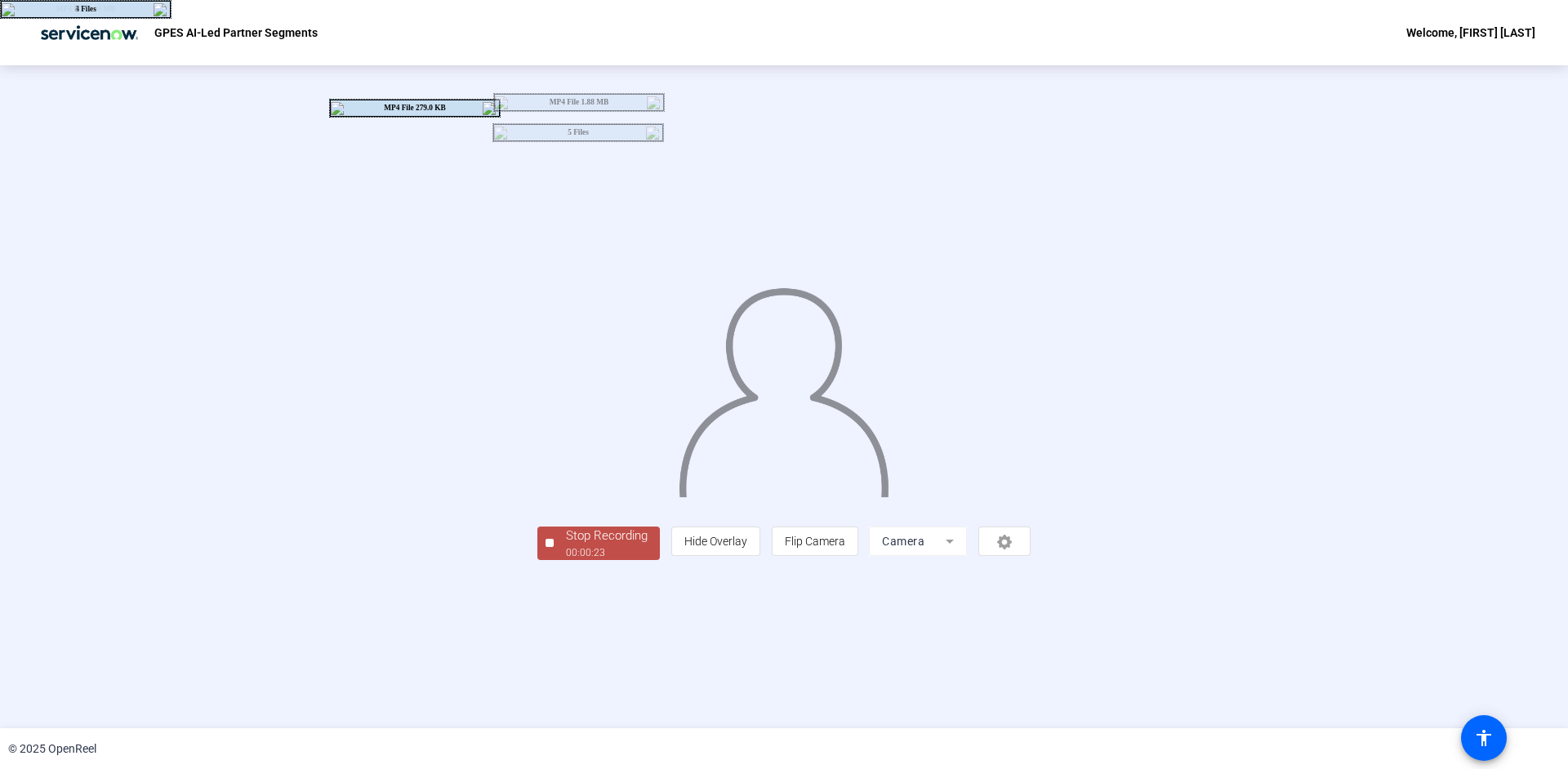 click on "00:00:23" 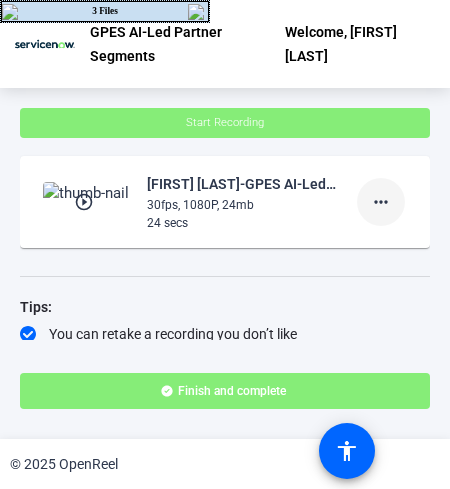 click on "more_horiz" 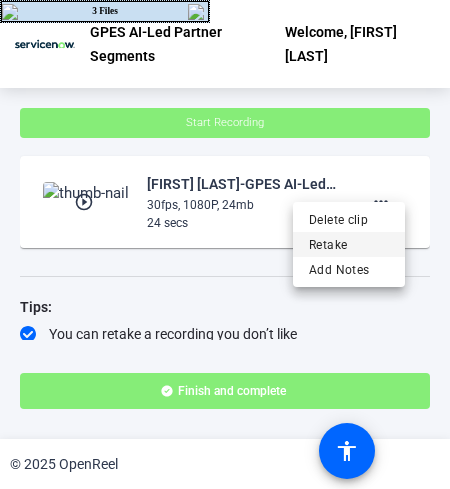 click on "Retake" at bounding box center (349, 245) 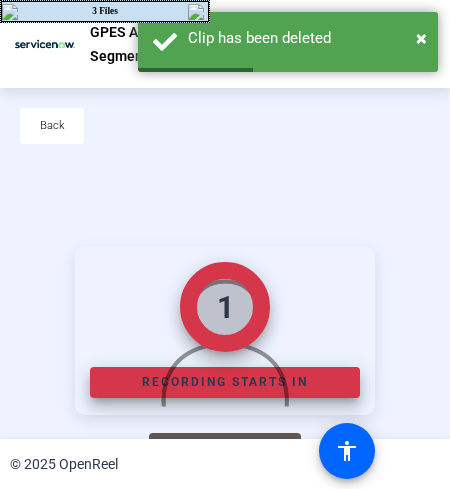 scroll, scrollTop: 96, scrollLeft: 0, axis: vertical 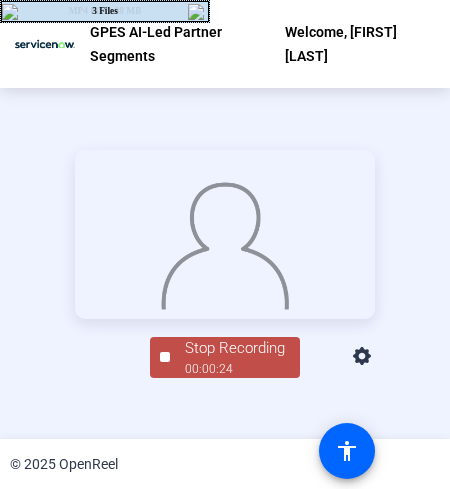 click on "00:00:24" 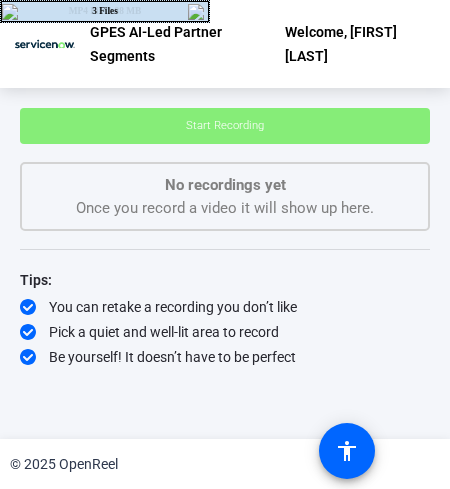 scroll, scrollTop: 0, scrollLeft: 0, axis: both 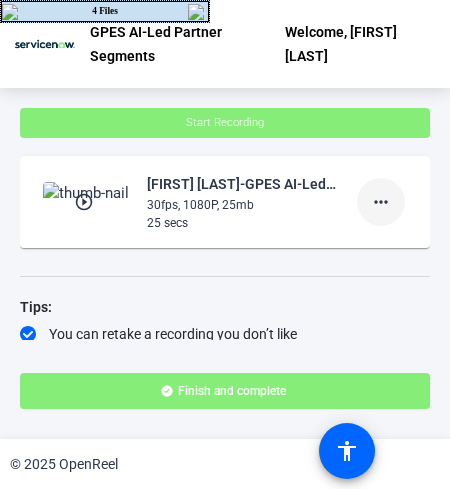 click on "more_horiz" 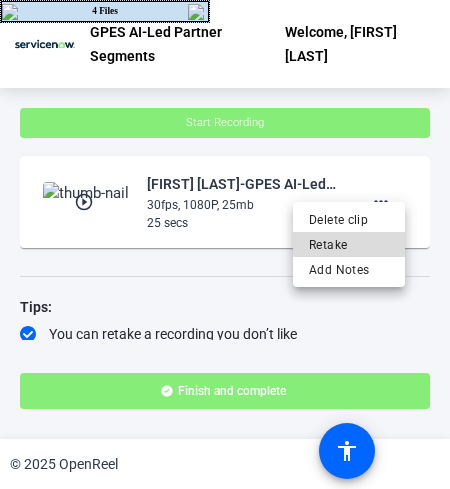 click on "Retake" at bounding box center (349, 245) 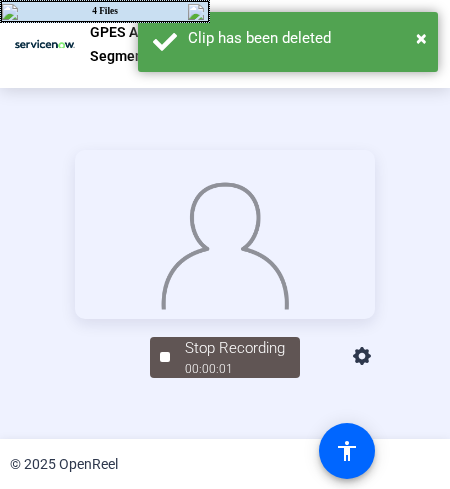 scroll, scrollTop: 94, scrollLeft: 0, axis: vertical 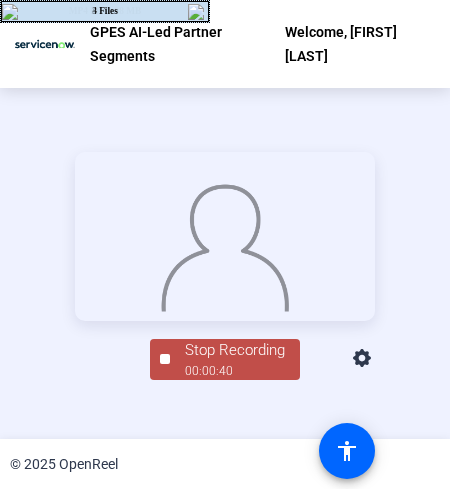 click on "Stop Recording" 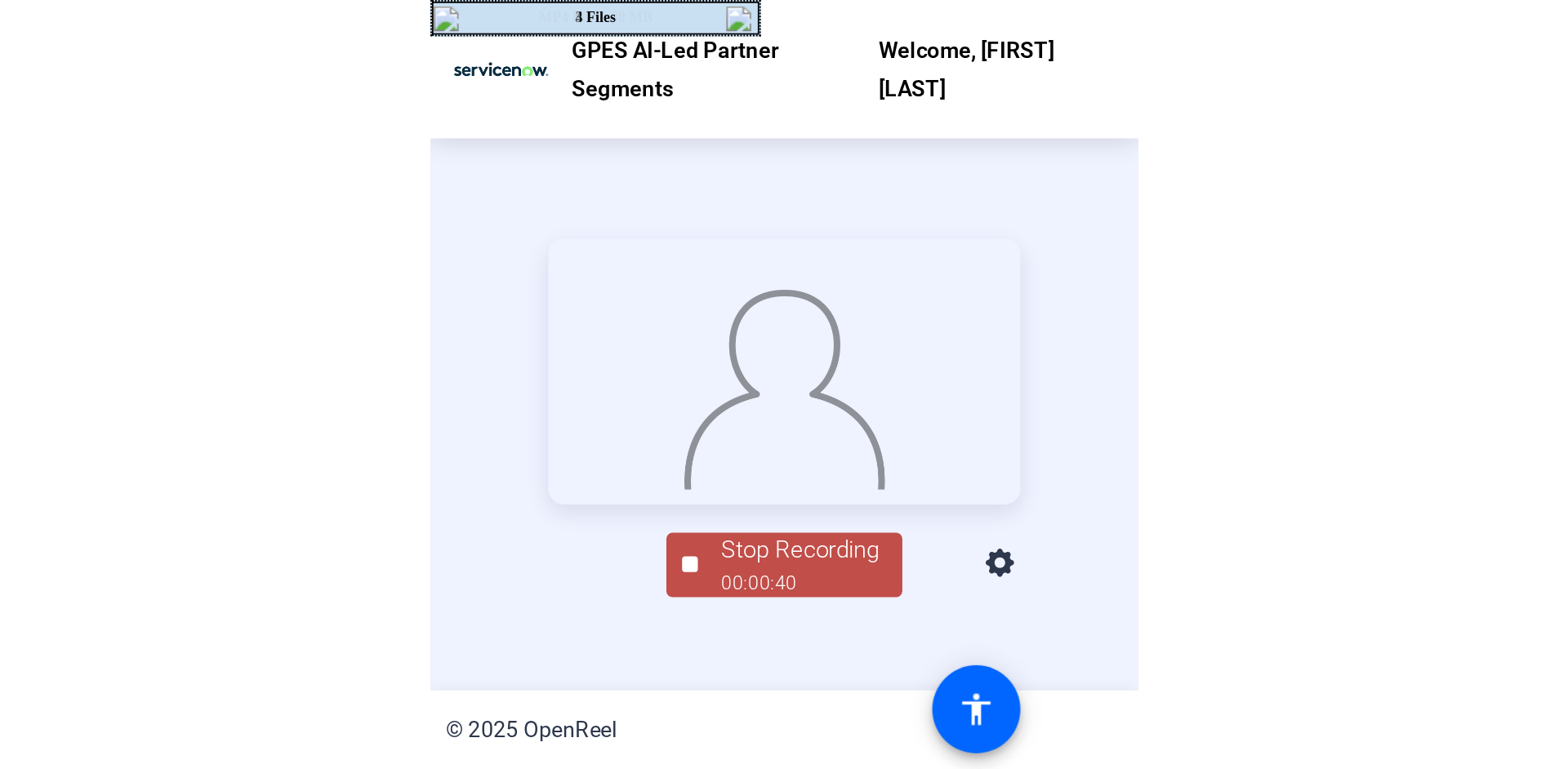 scroll, scrollTop: 0, scrollLeft: 0, axis: both 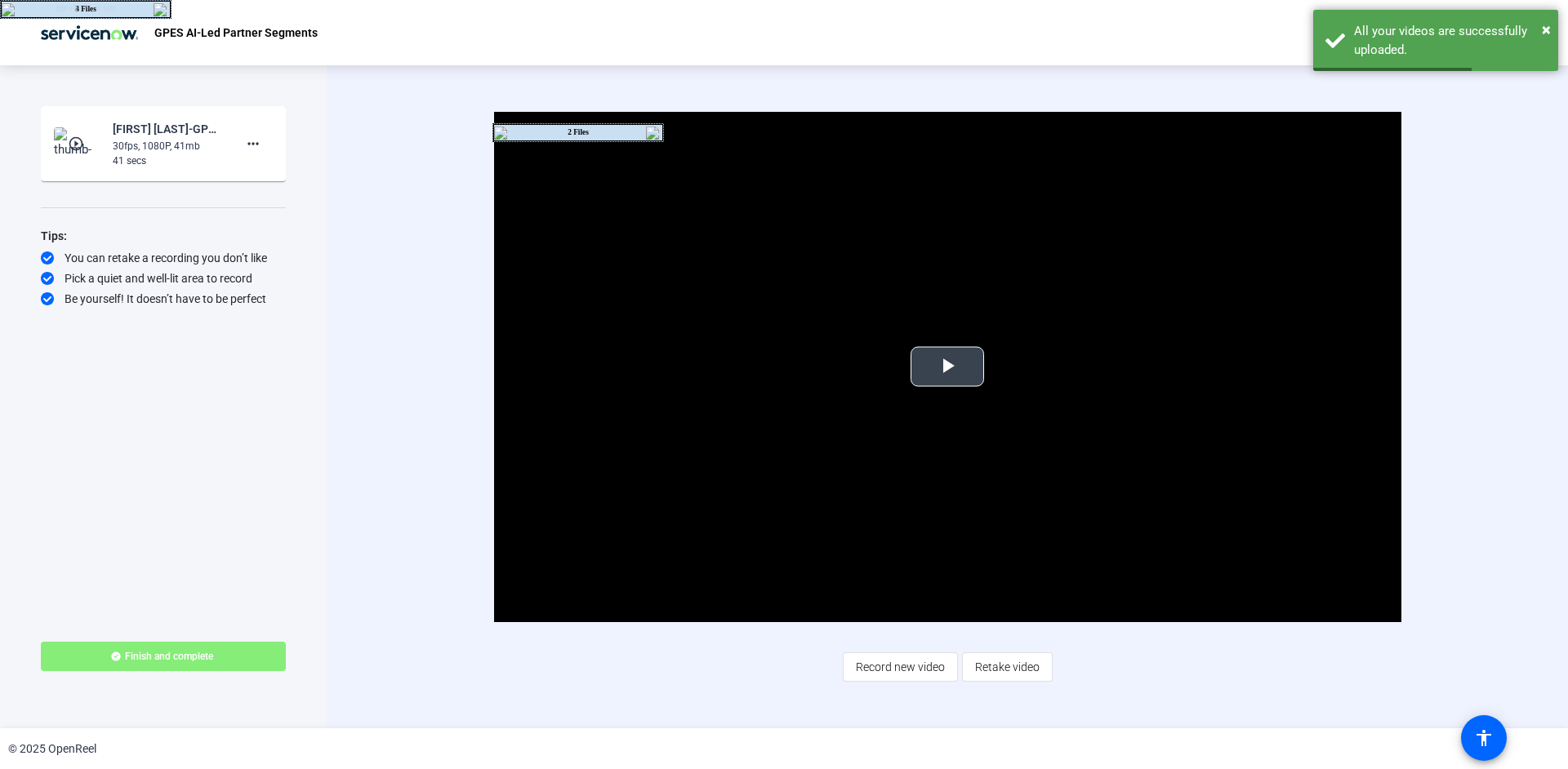 click at bounding box center [947, 367] 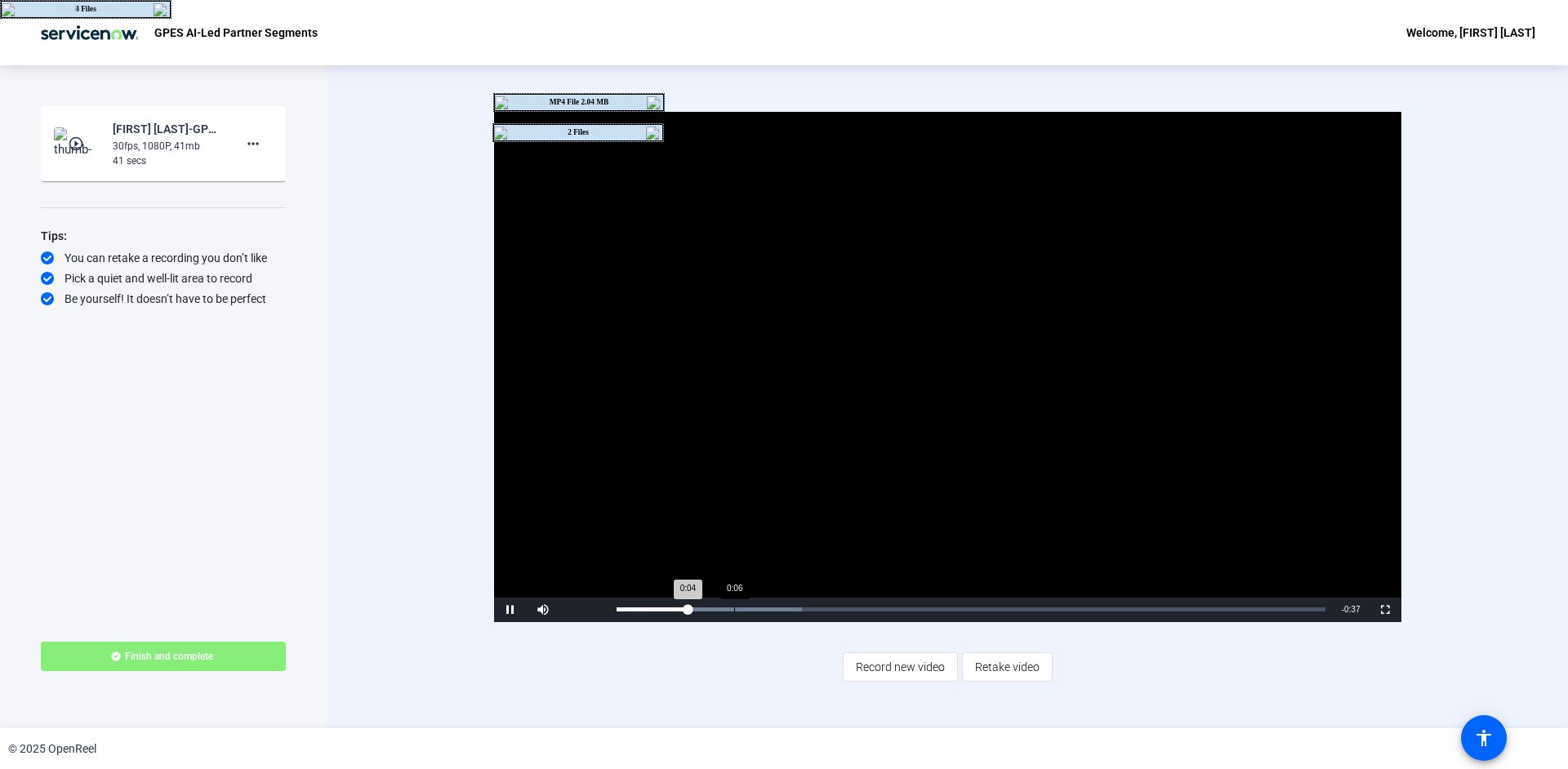click at bounding box center [710, 609] 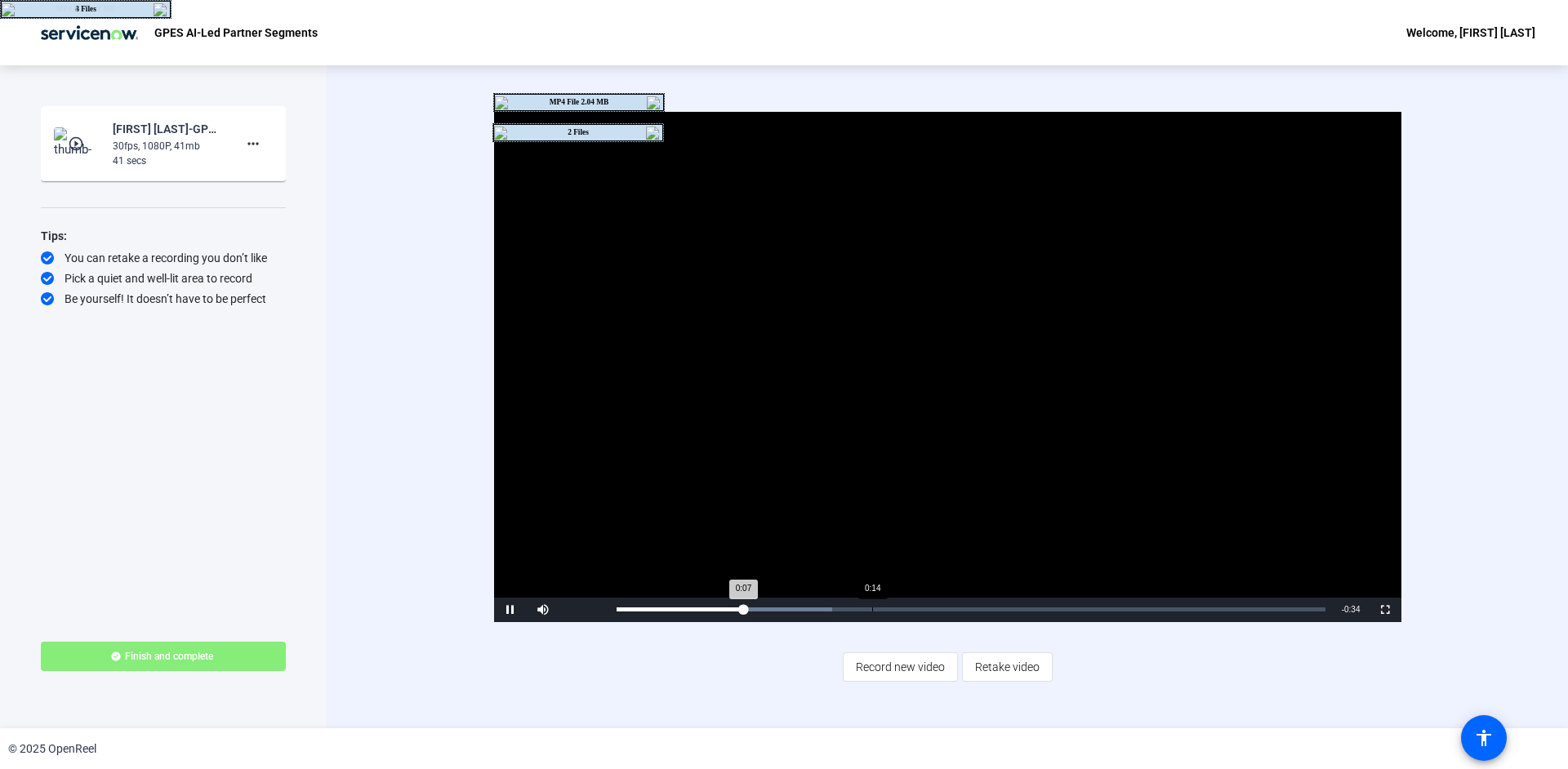 click on "Loaded :  30.50% 0:14 0:07" at bounding box center [971, 609] 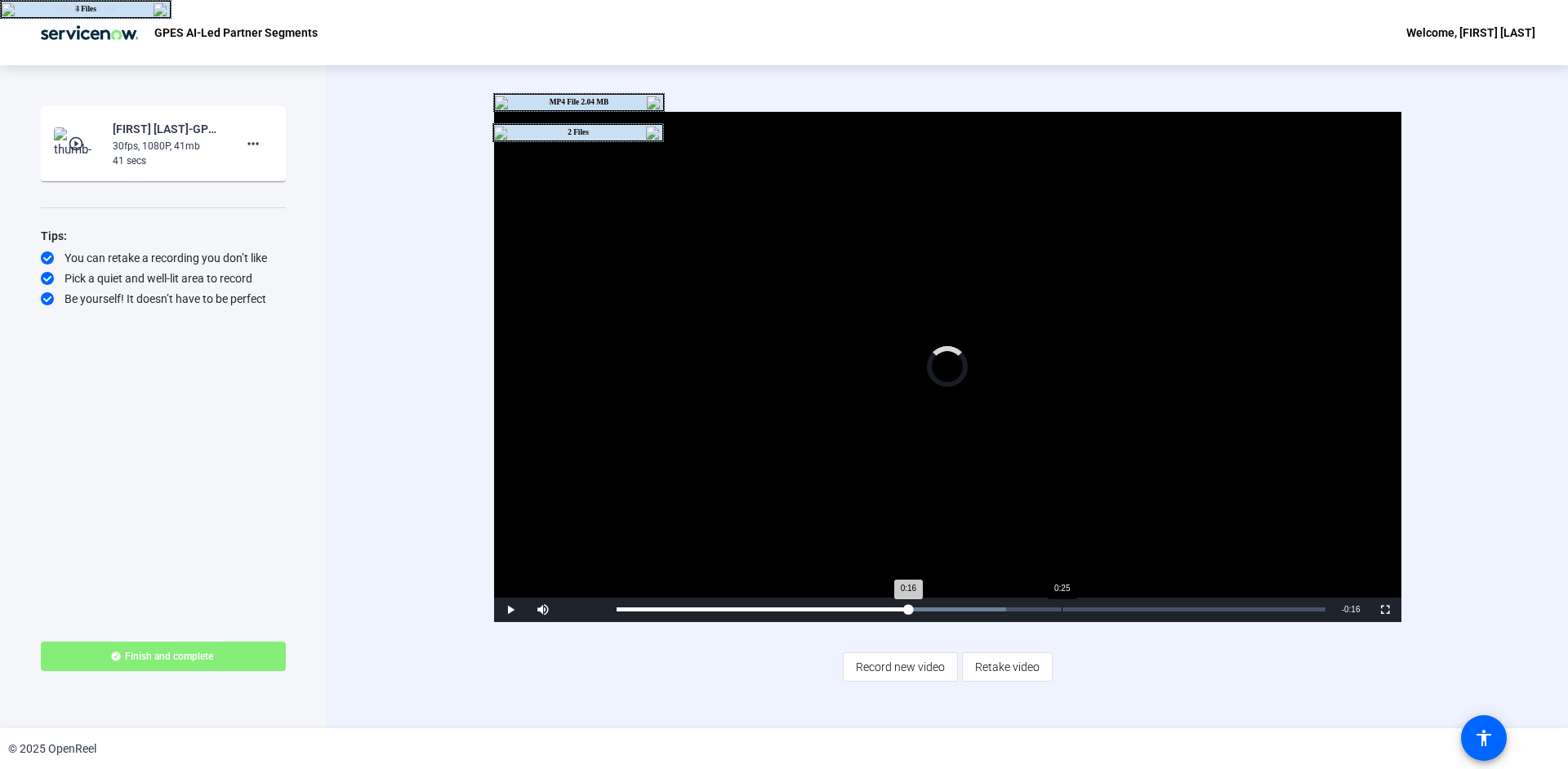 click on "Loaded :  55.04% 0:25 0:16" at bounding box center [971, 610] 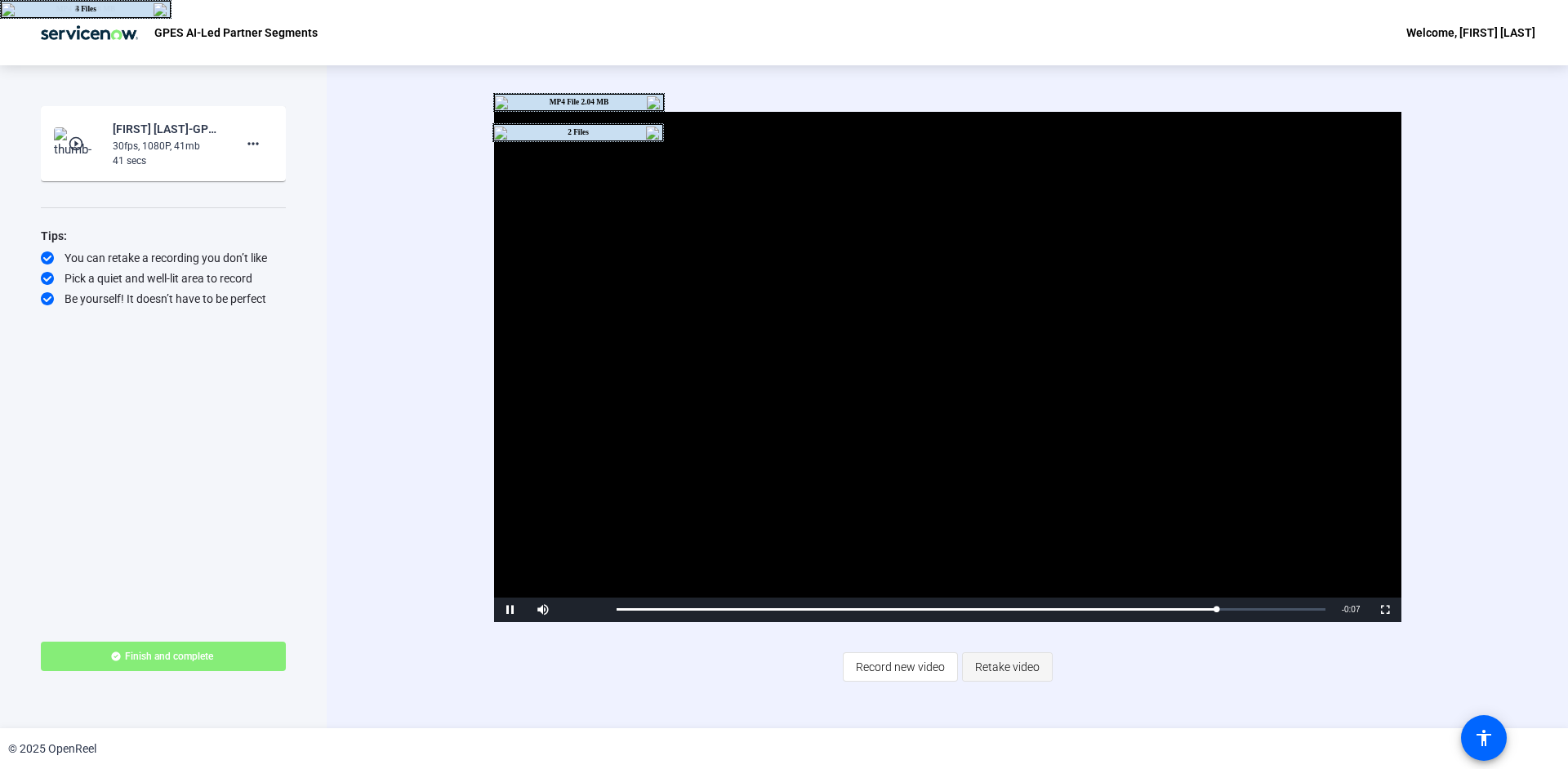 click on "Retake video" 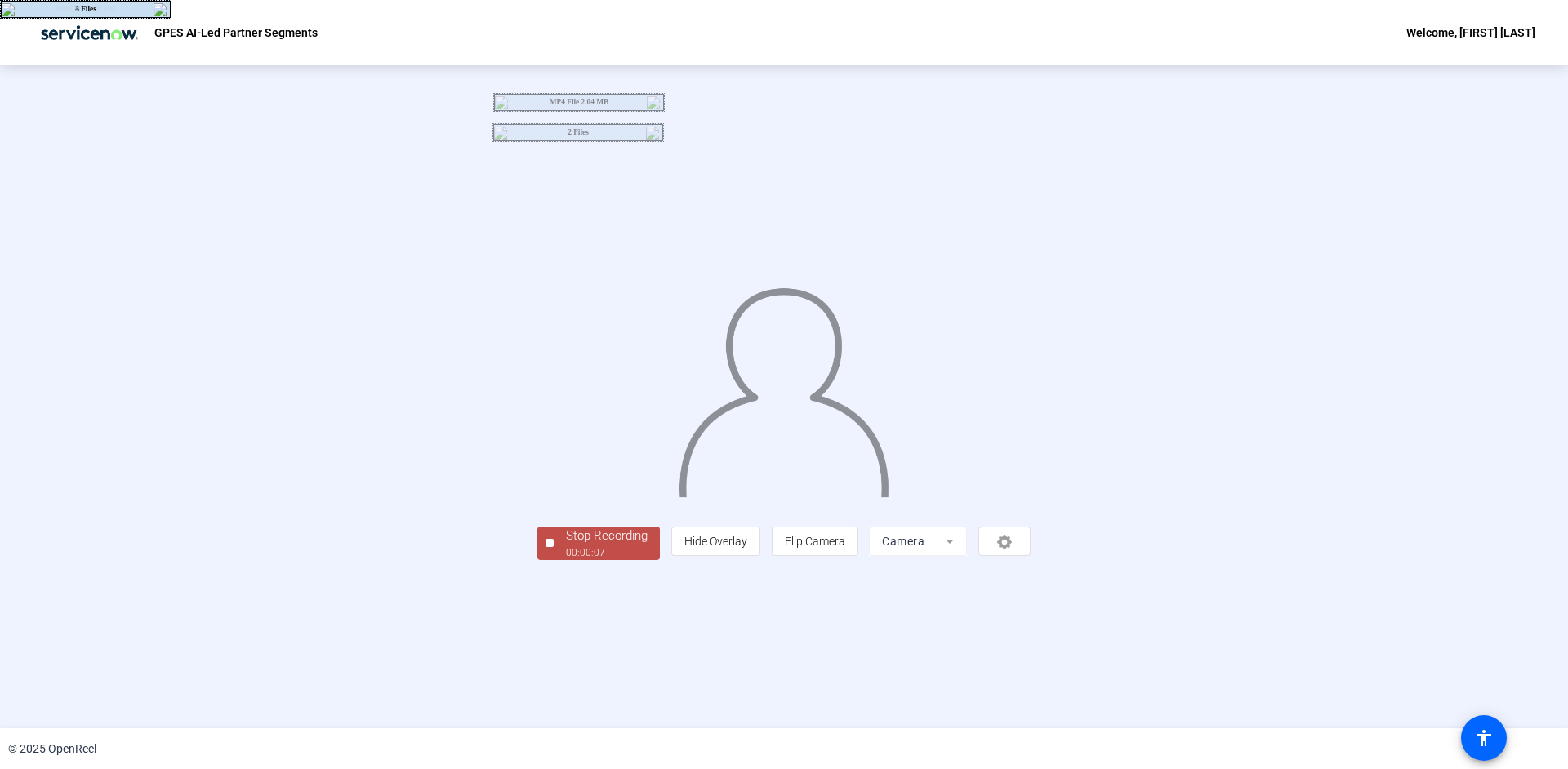 click on "Stop Recording" 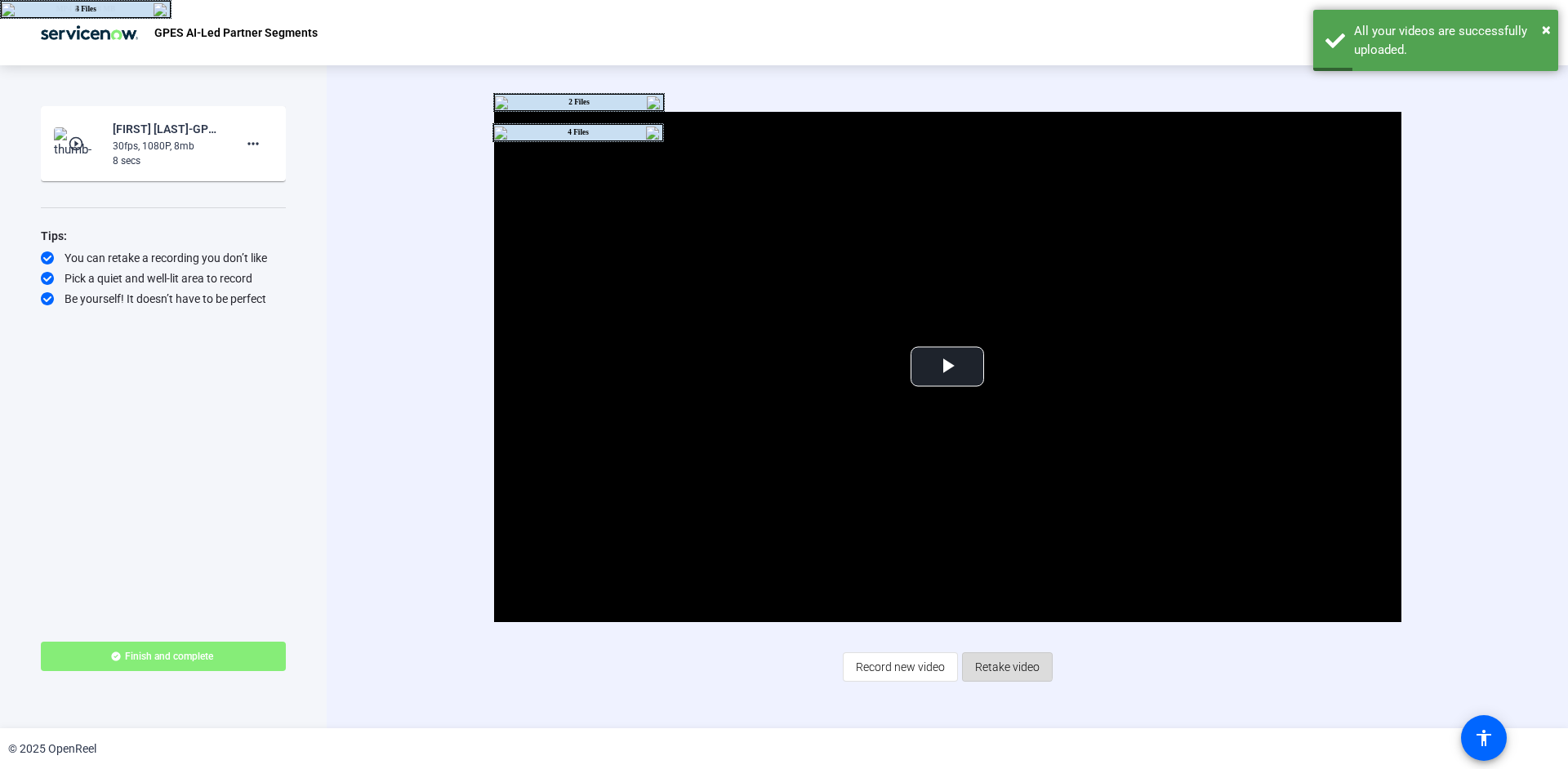 click on "Retake video" 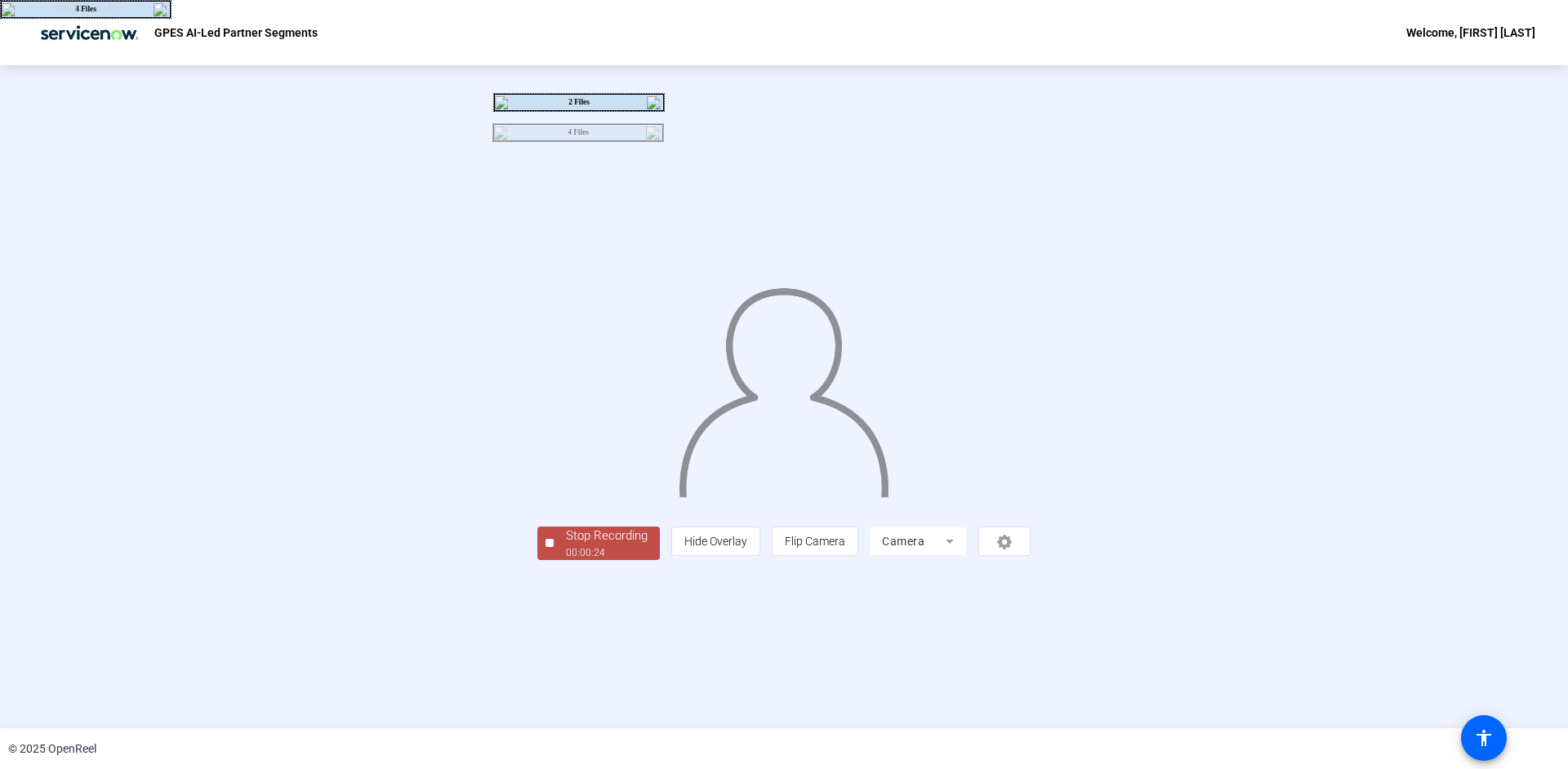 click on "Stop Recording" 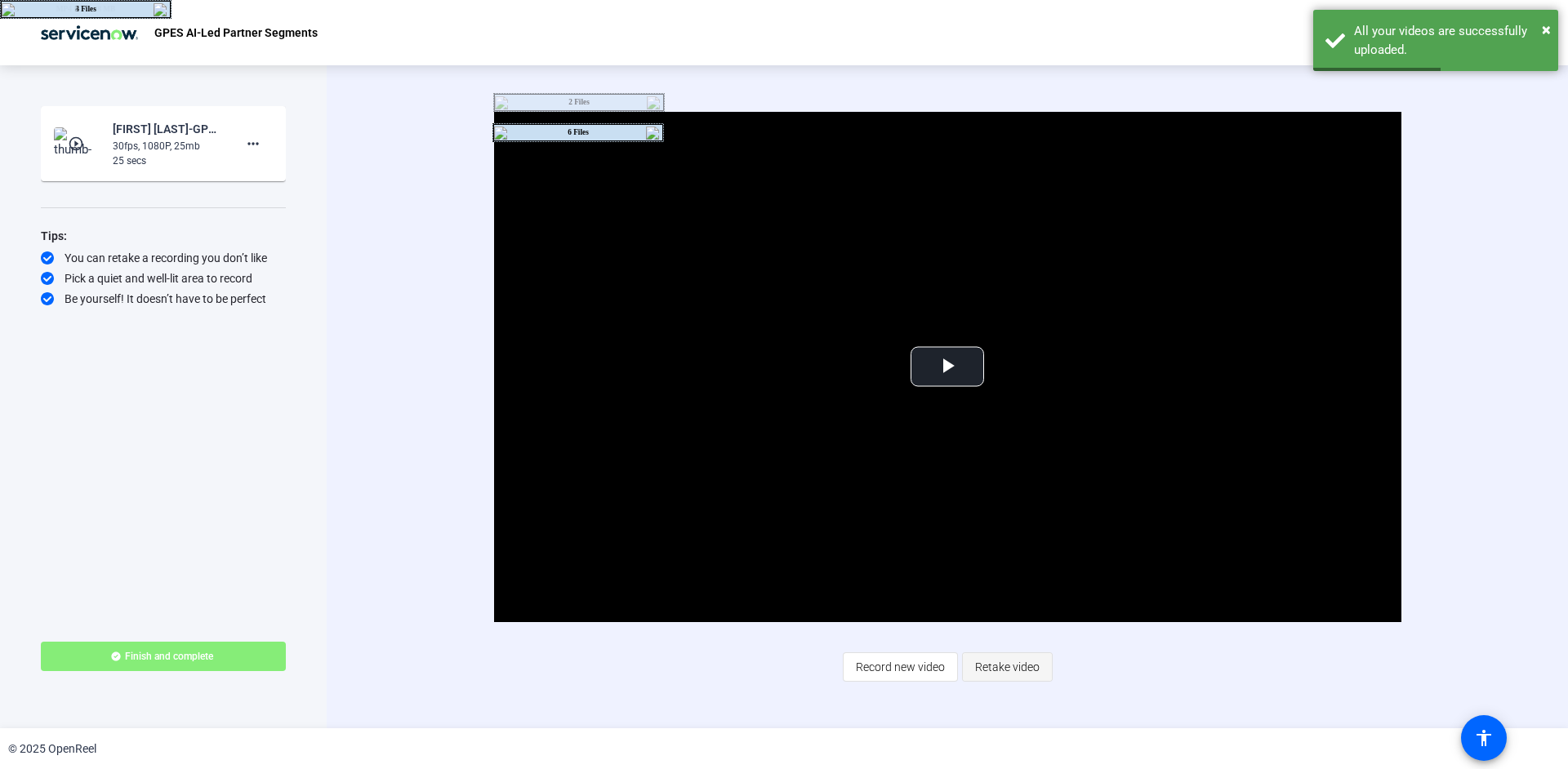 click on "Retake video" 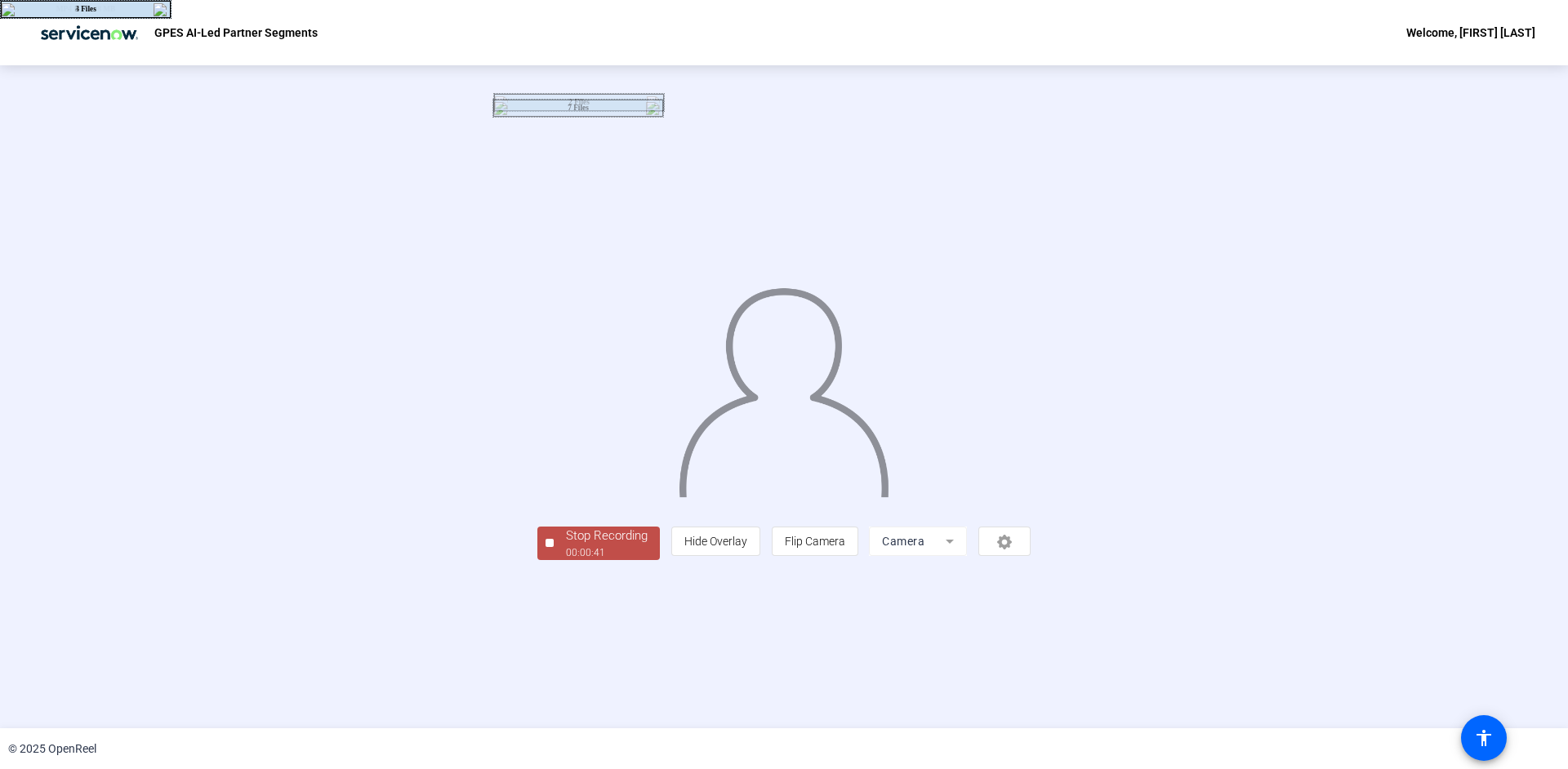 click on "Stop Recording" 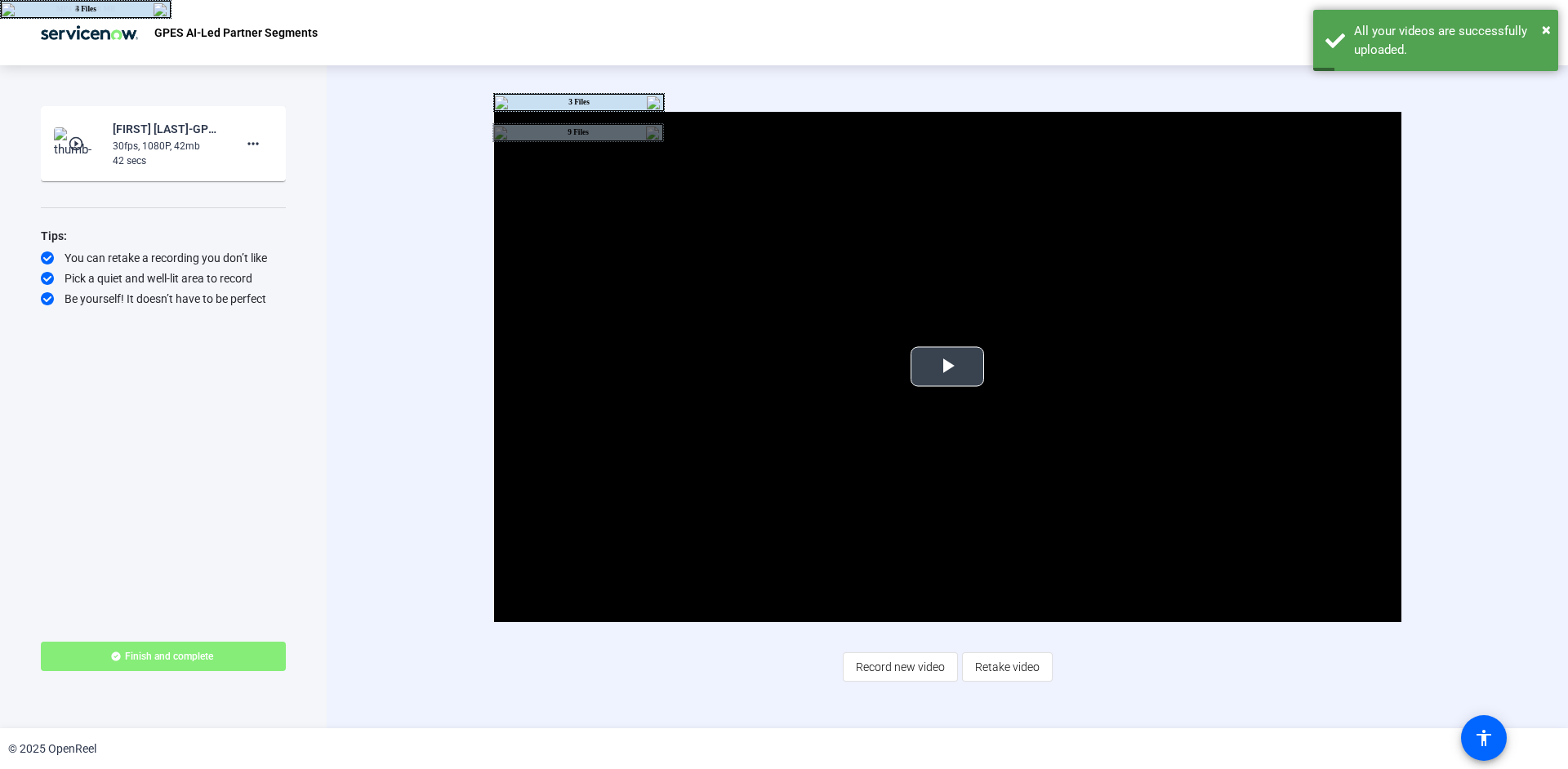click at bounding box center [947, 367] 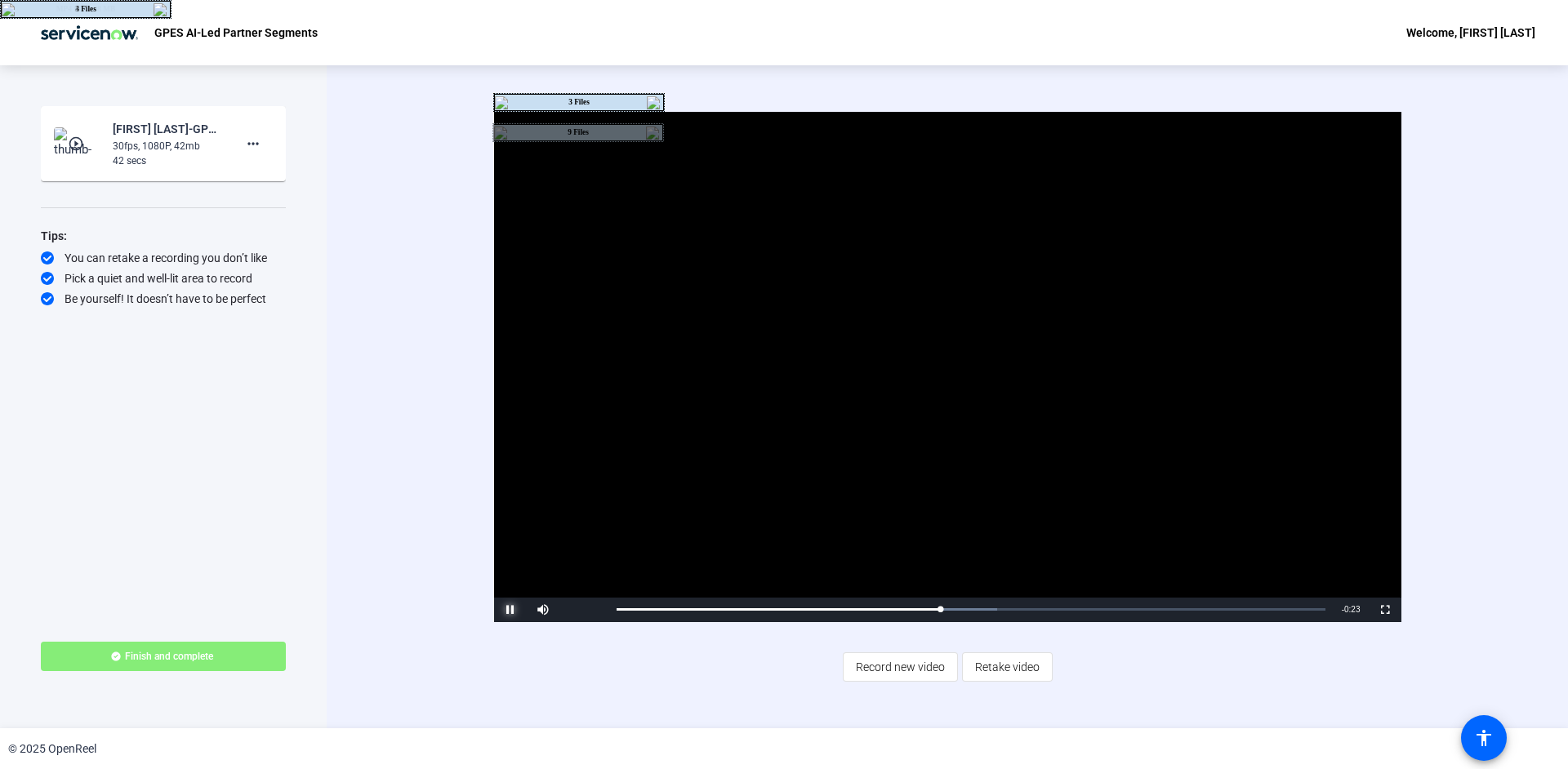 click at bounding box center [510, 610] 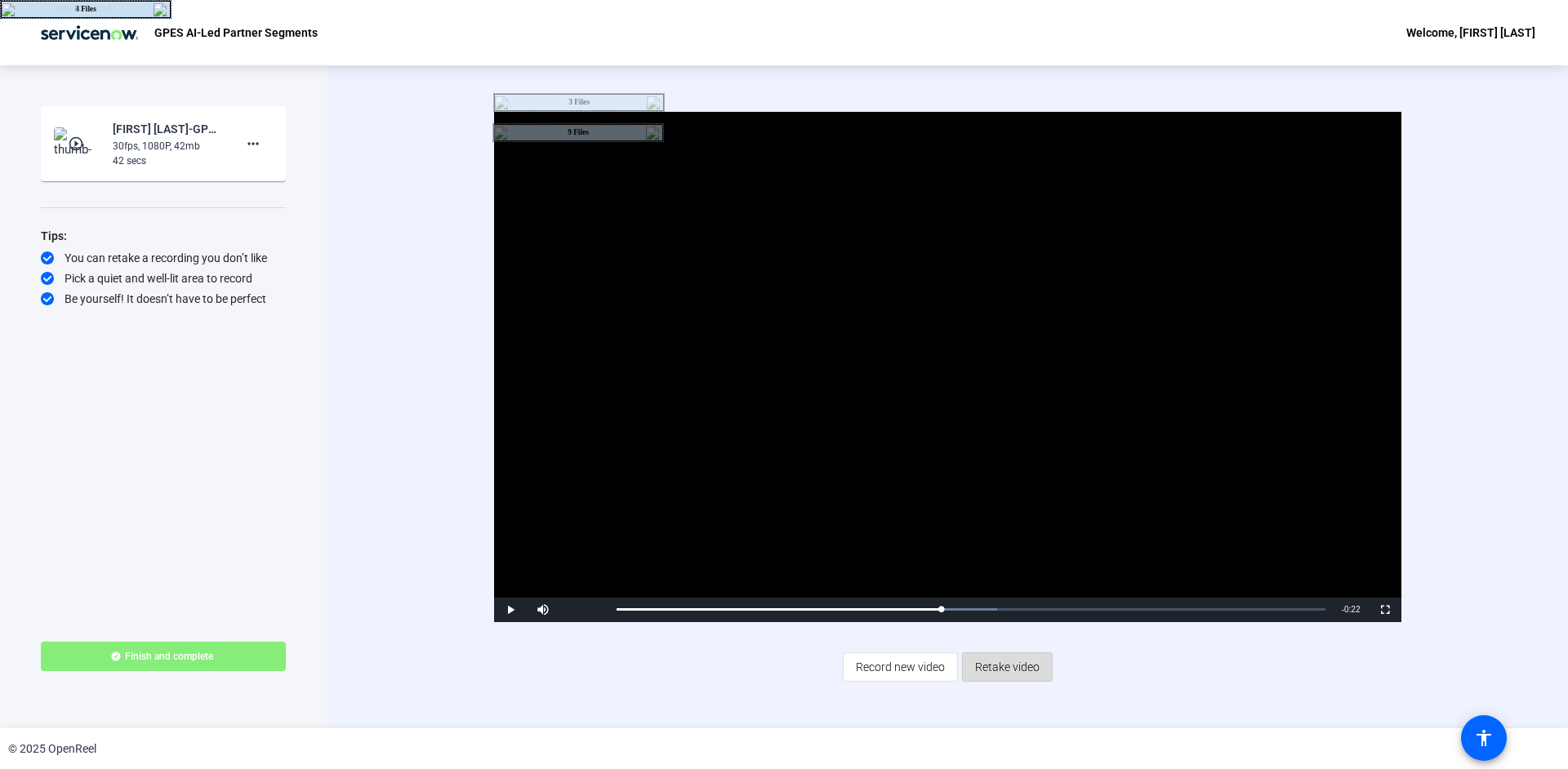 click on "Retake video" 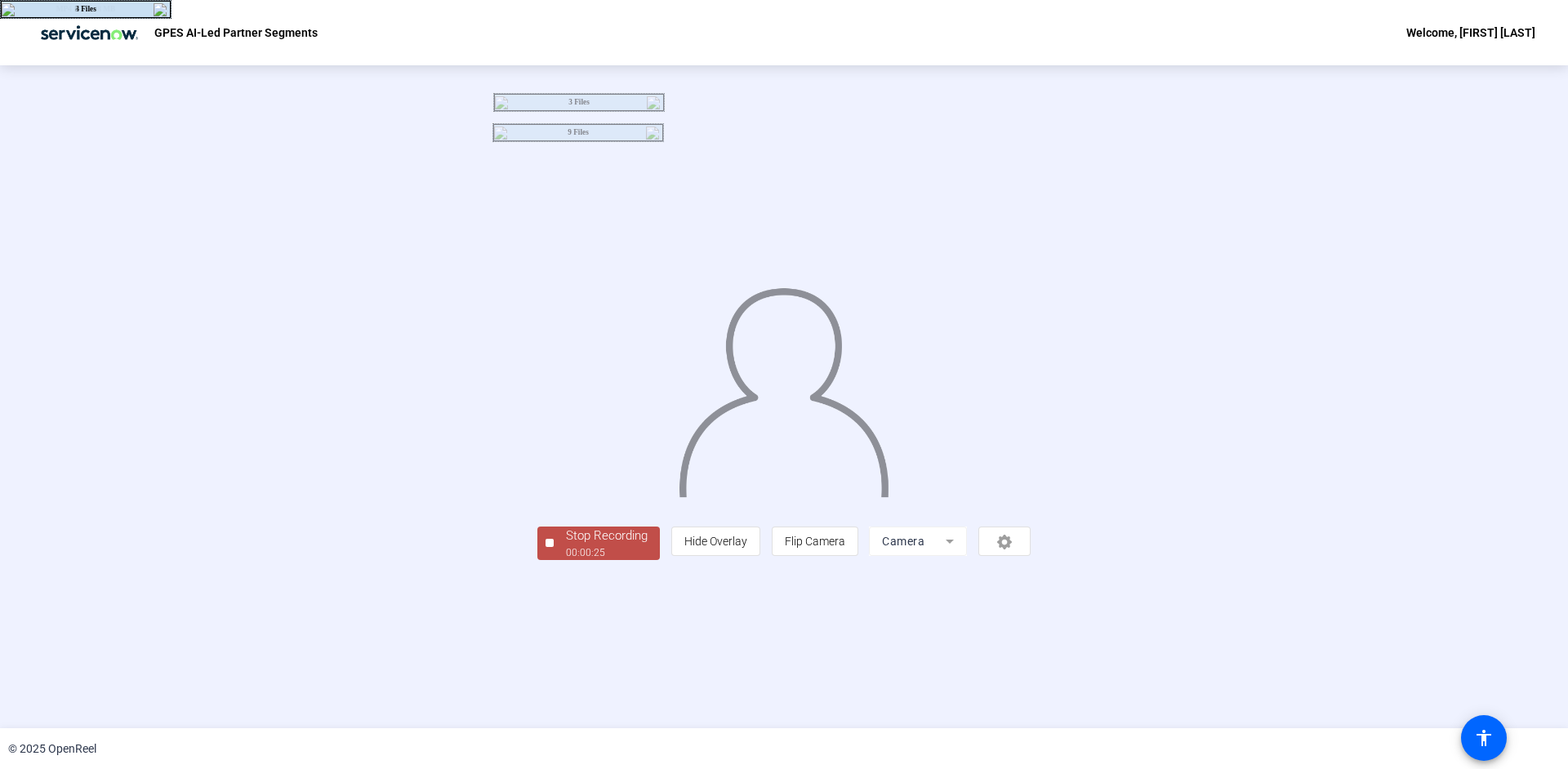 click on "Stop Recording  00:00:25" 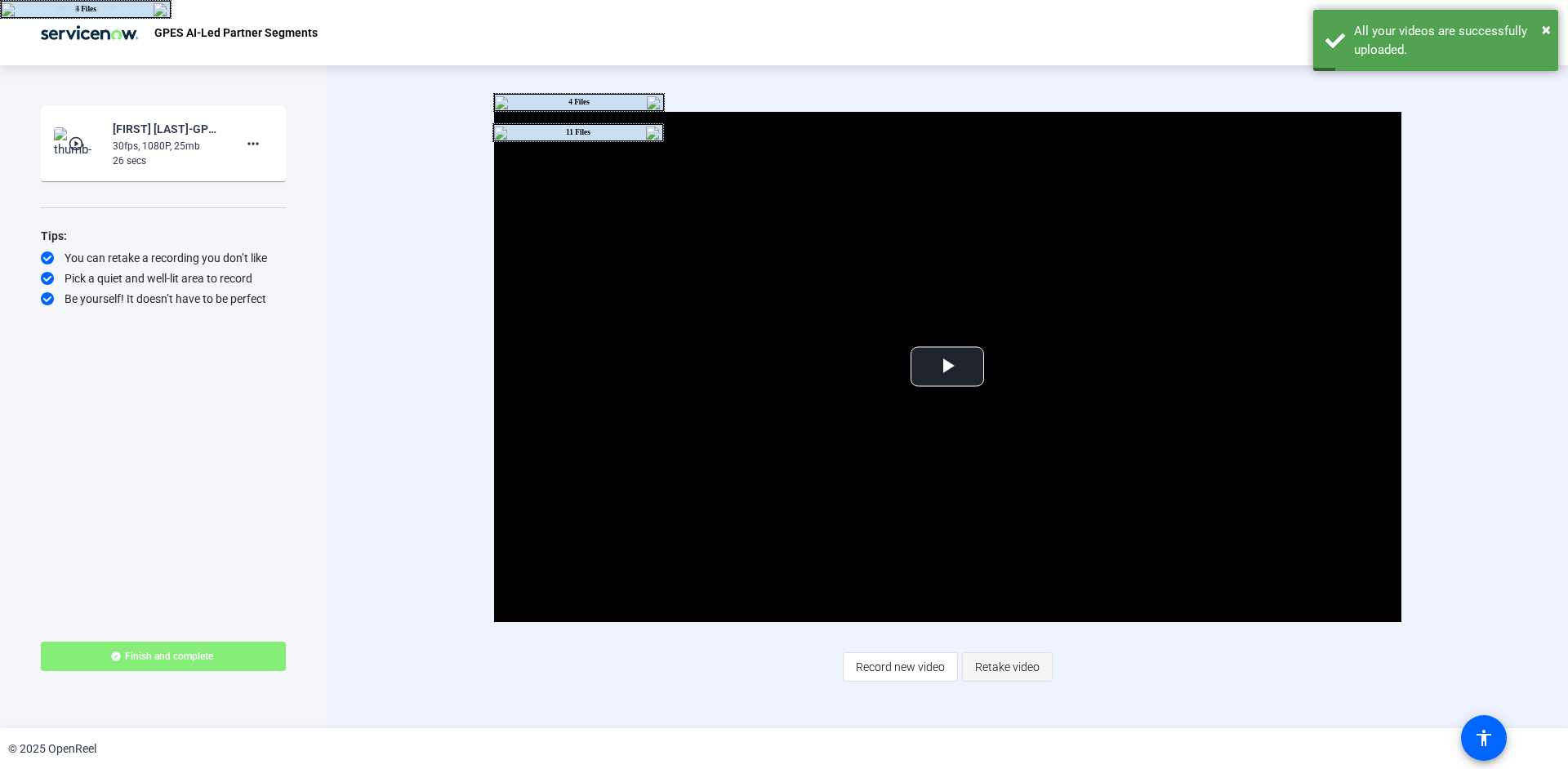 click on "Retake video" 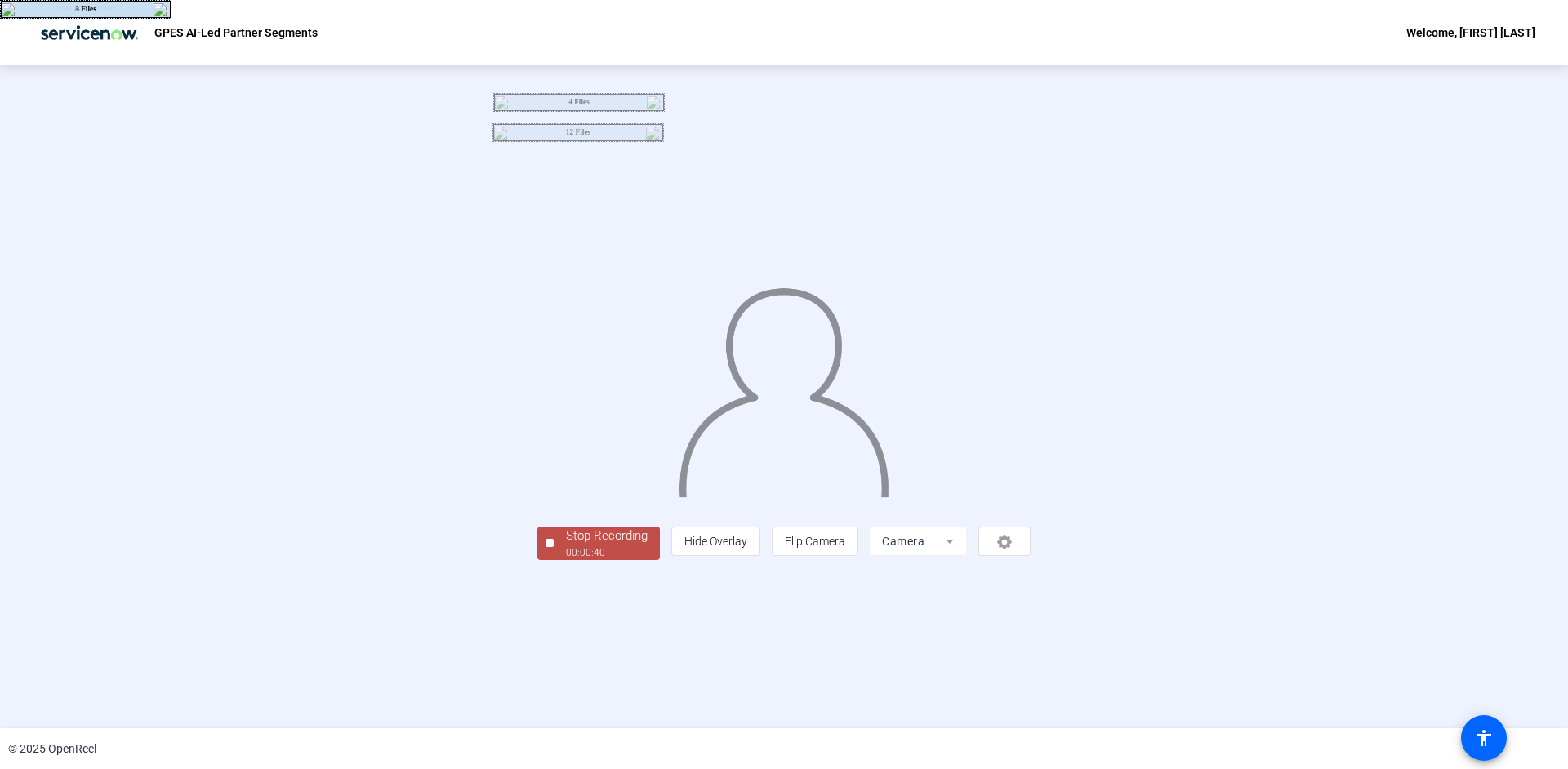 click on "00:00:40" 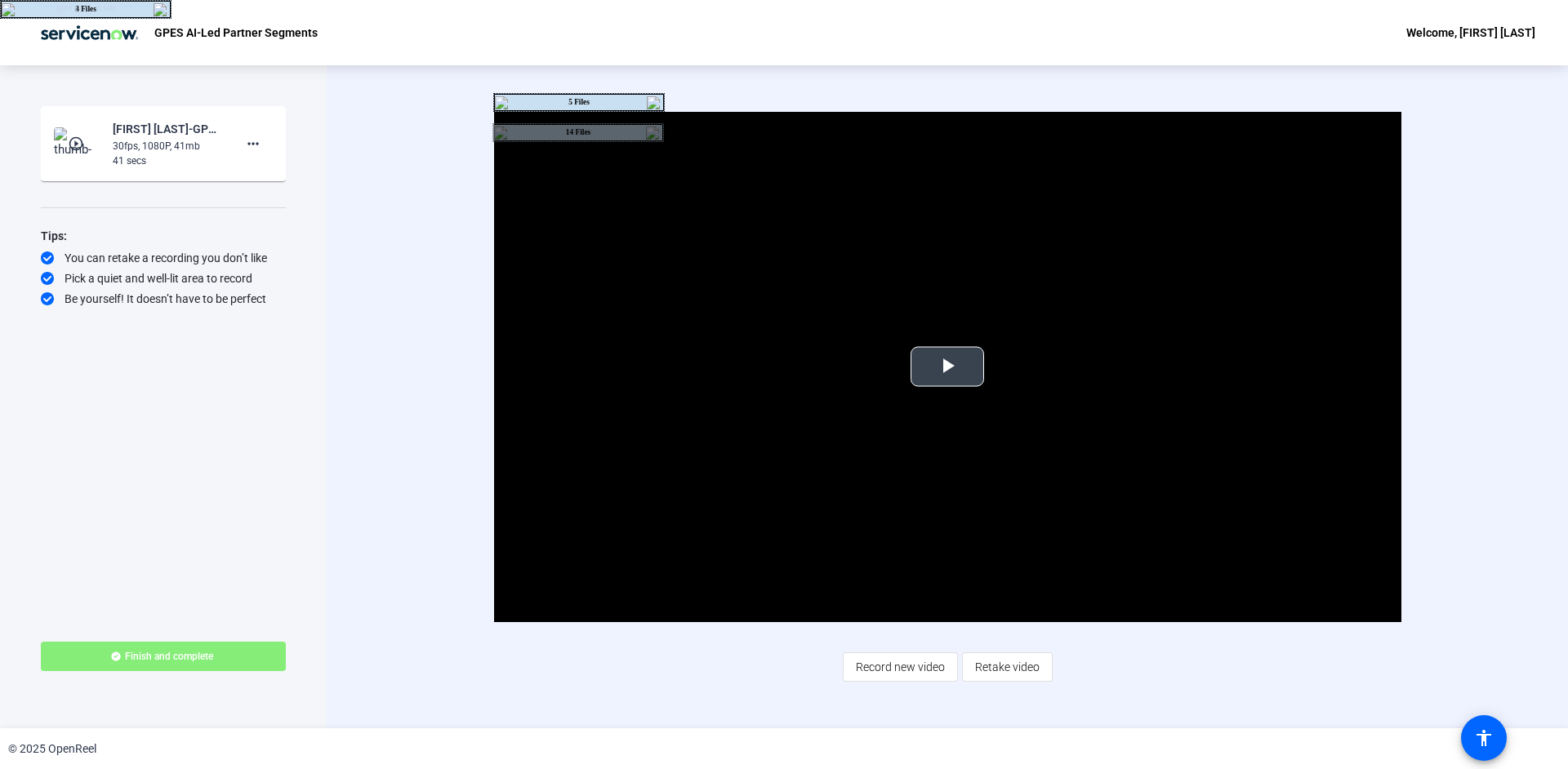 click at bounding box center [947, 367] 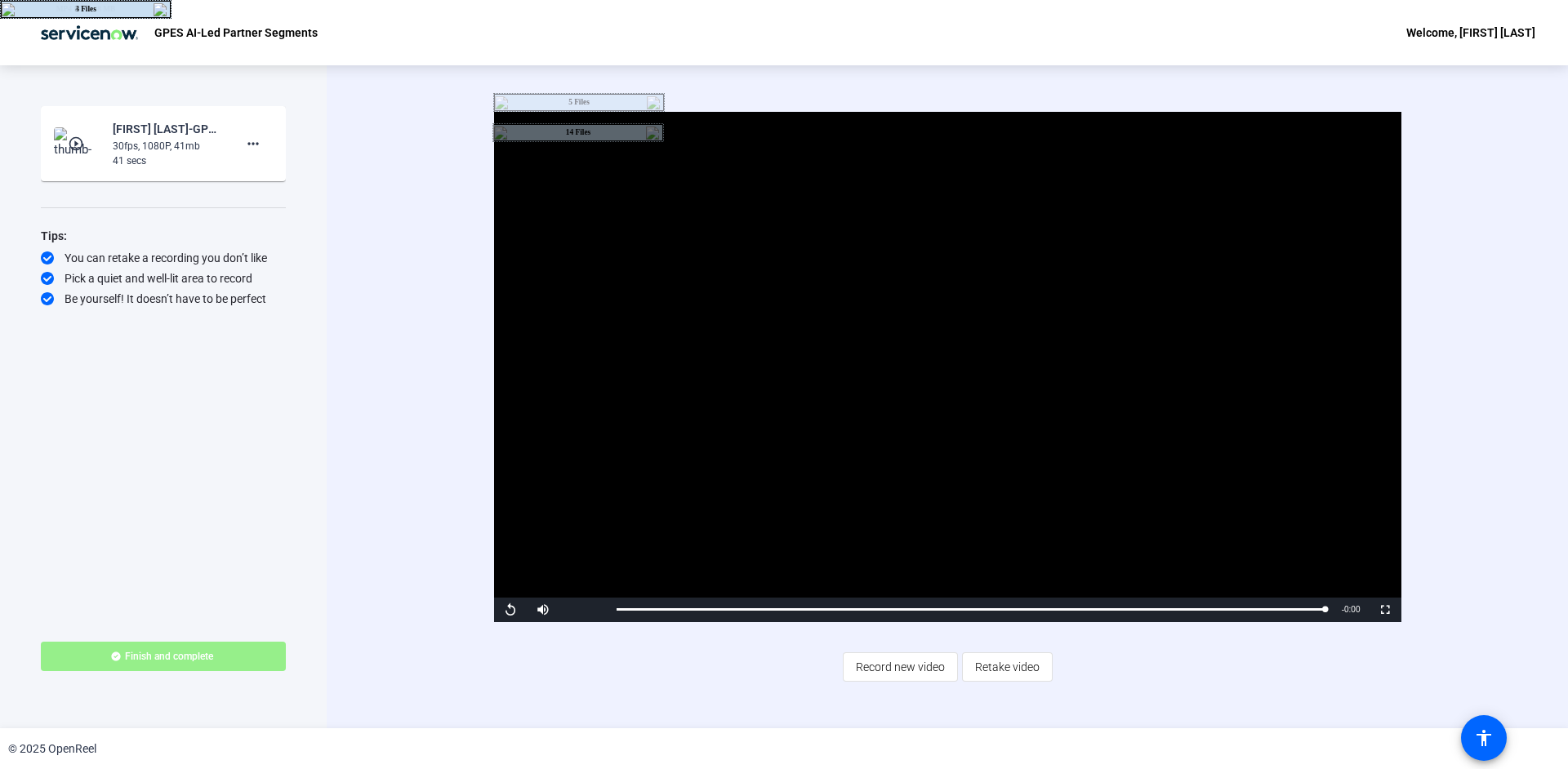 click 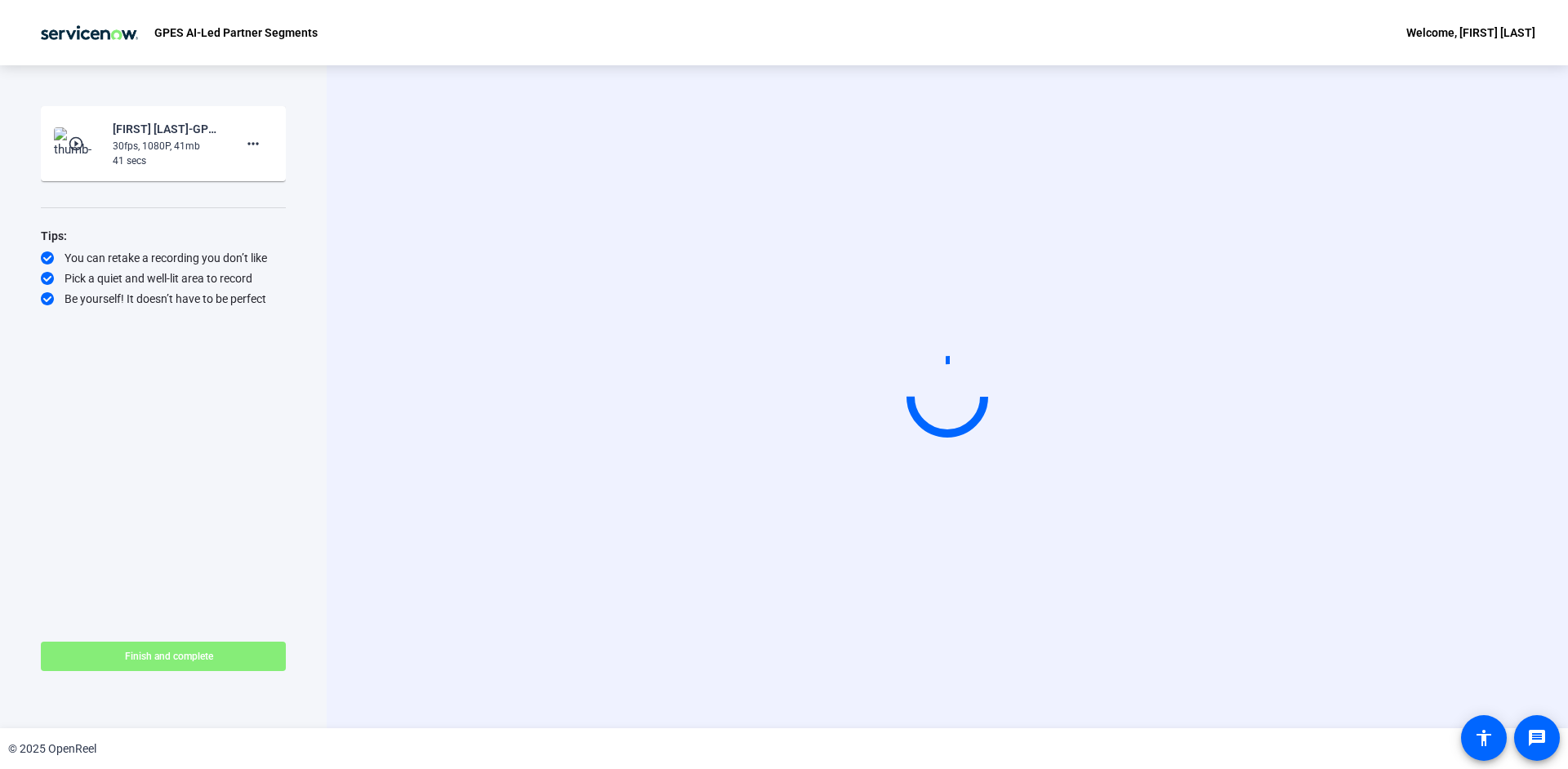 scroll, scrollTop: 0, scrollLeft: 0, axis: both 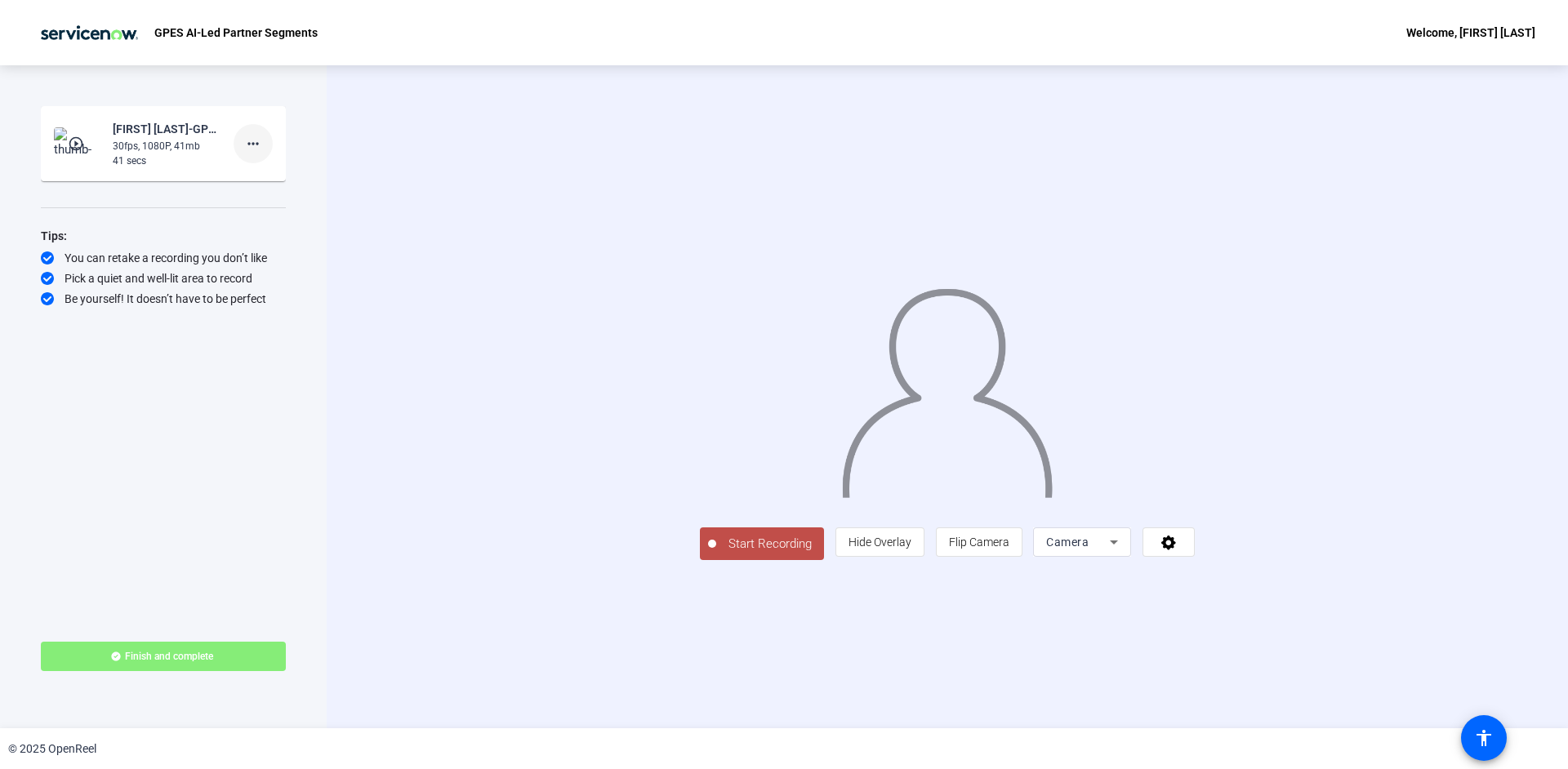 click on "more_horiz" 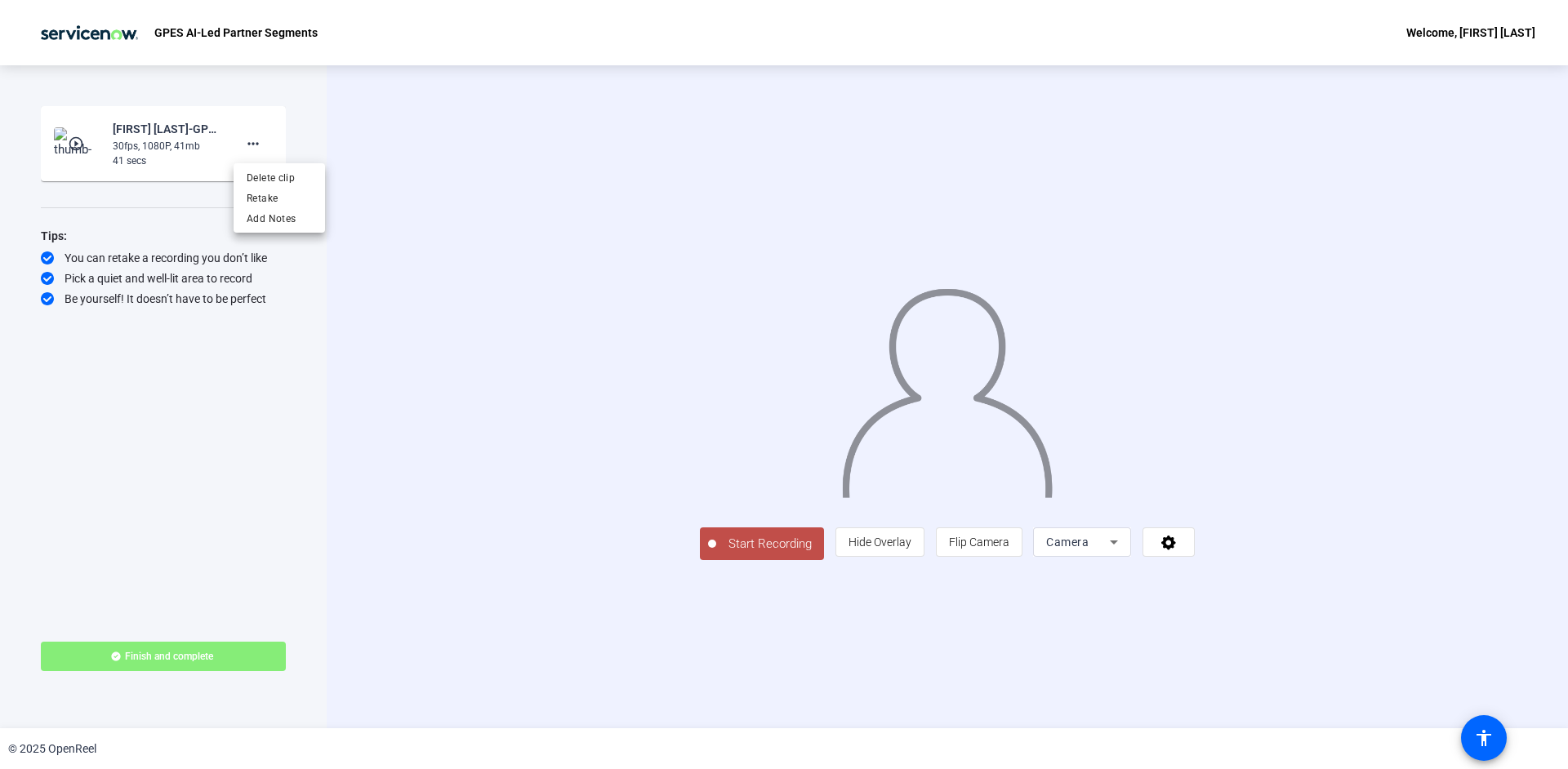 click at bounding box center [784, 384] 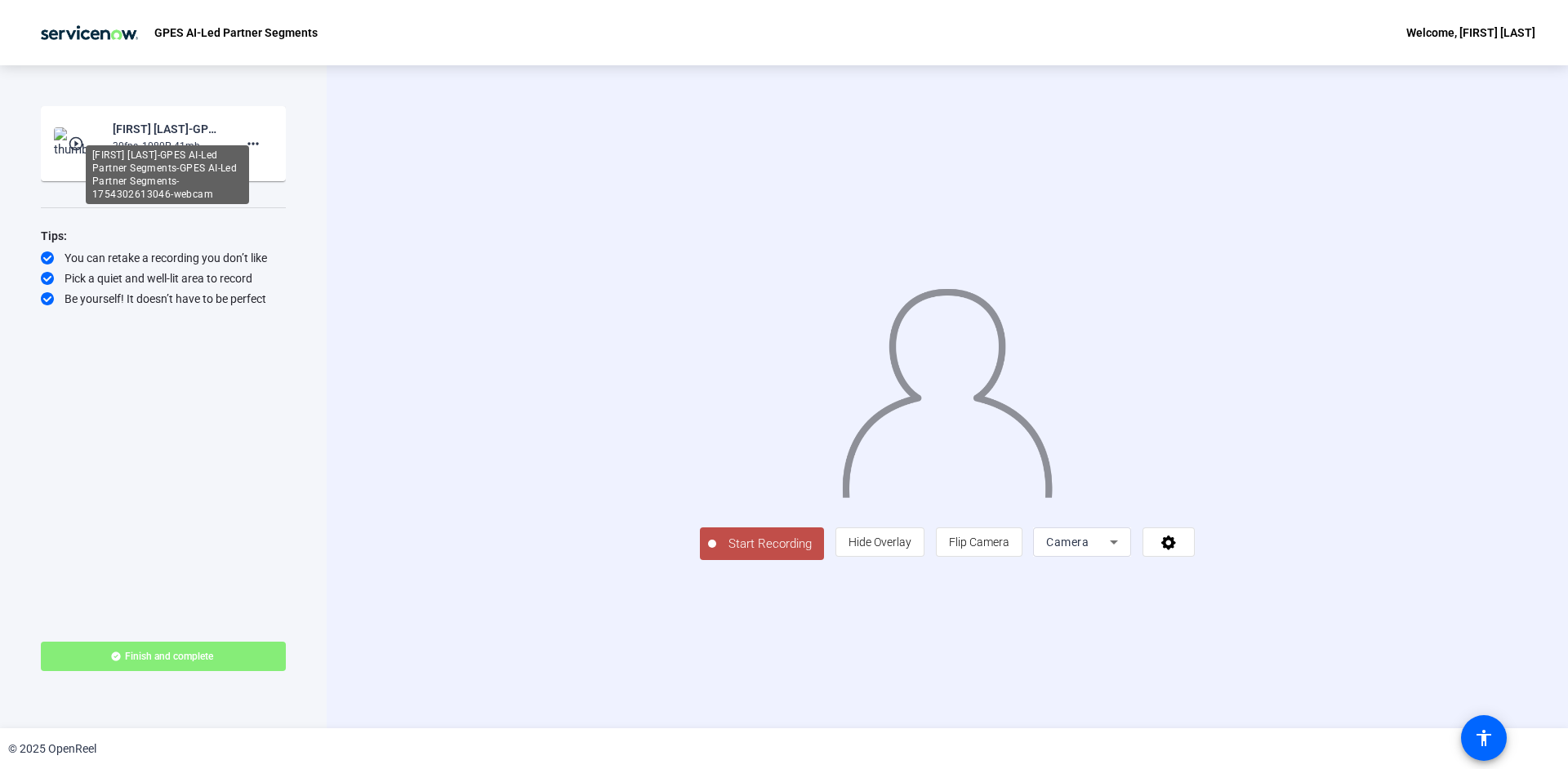 click on "[FIRST] [LAST]-GPES AI-Led Partner Segments-GPES AI-Led Partner Segments-1754302613046-webcam" 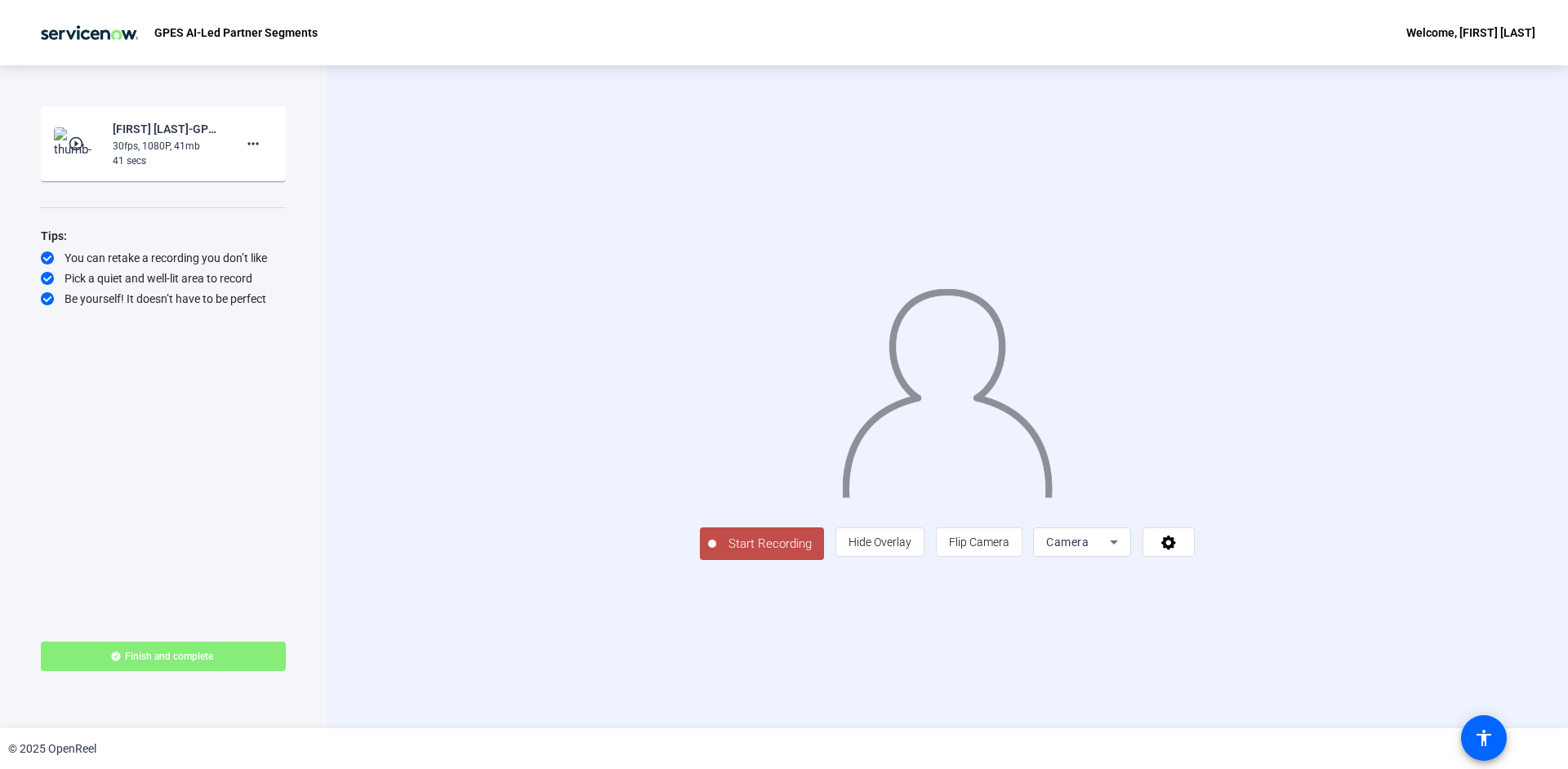 click on "play_circle_outline" 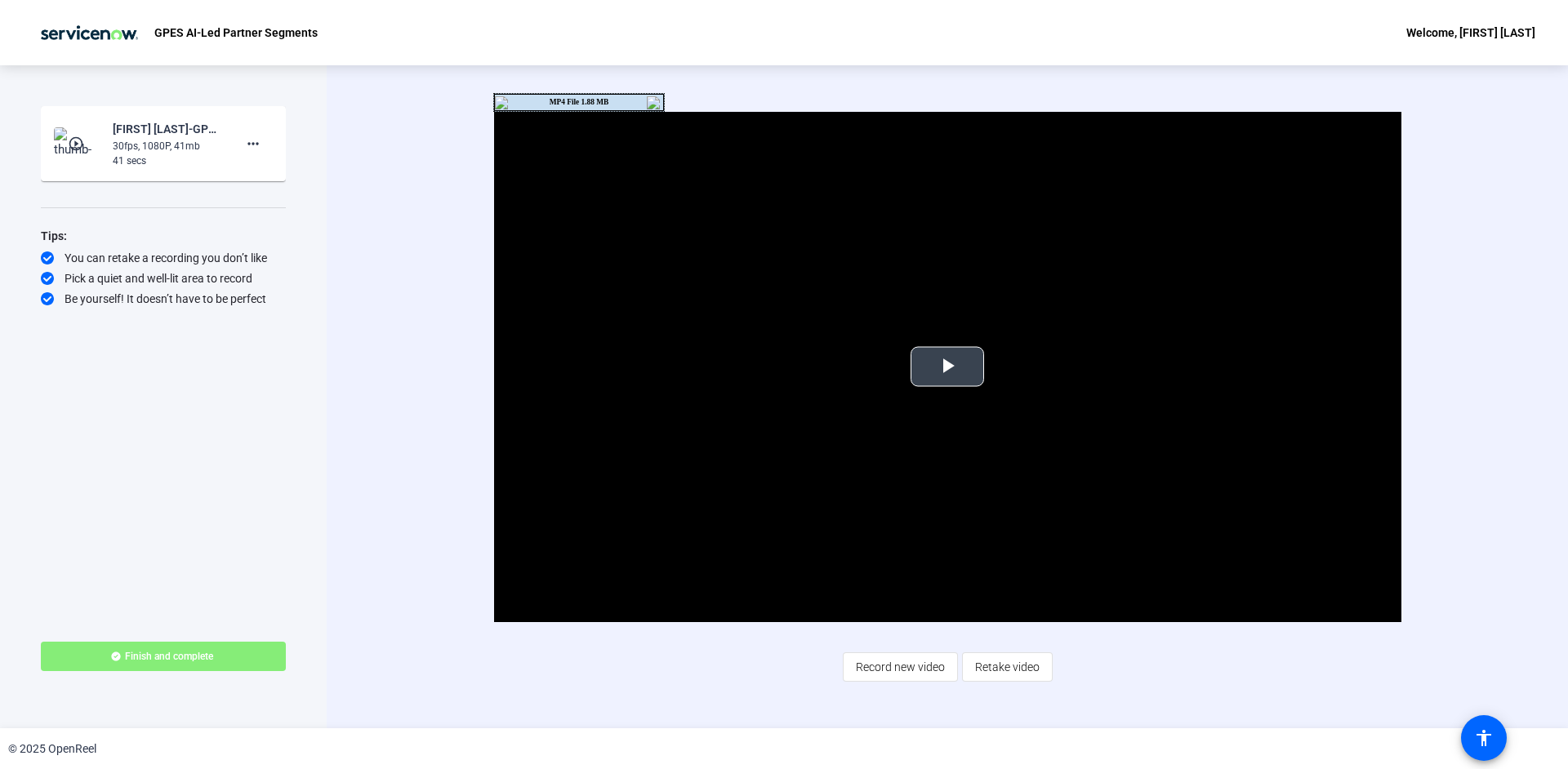 click at bounding box center (947, 367) 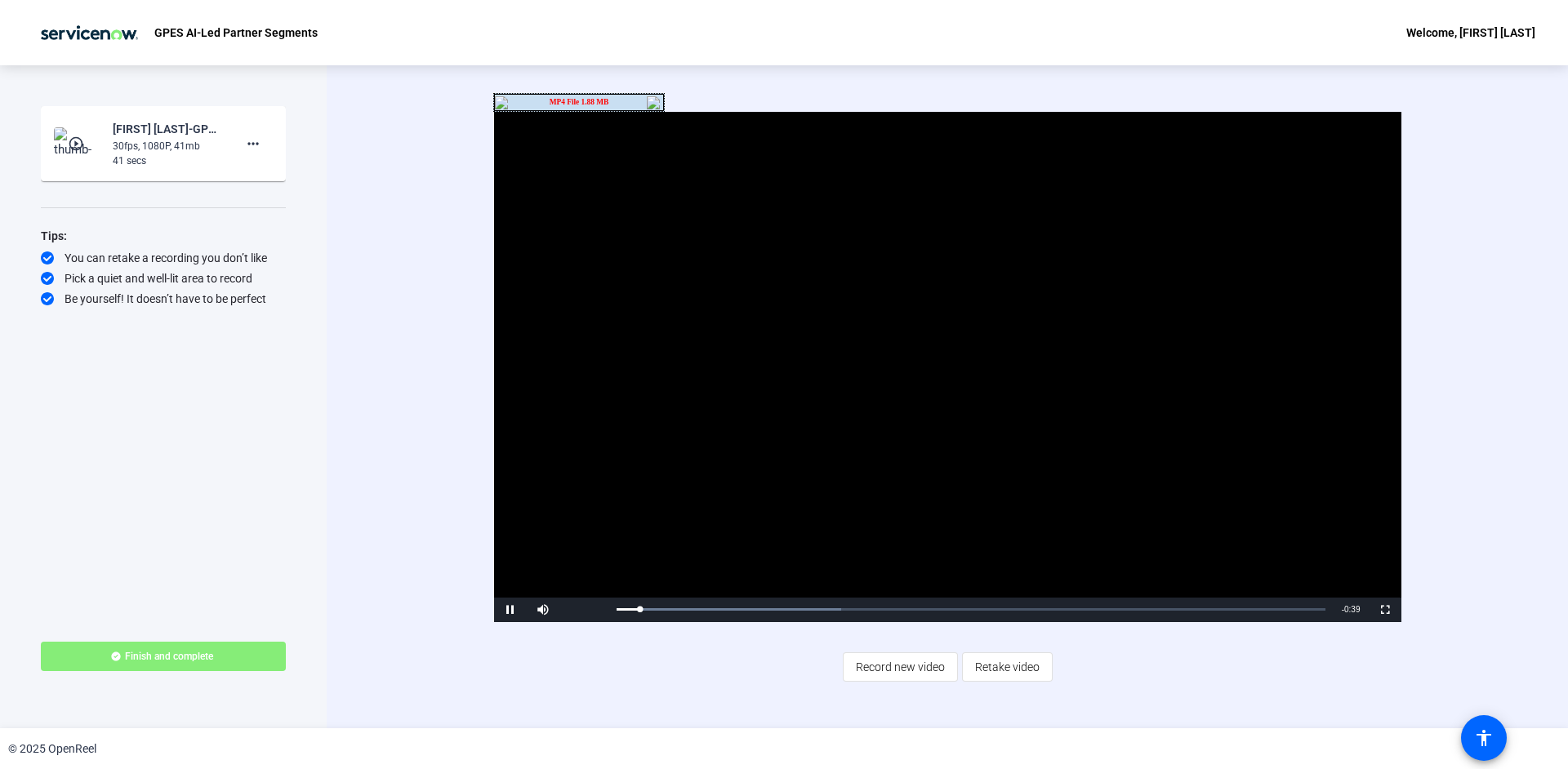 click on "MP4 File  1.88 MB" at bounding box center (579, 102) 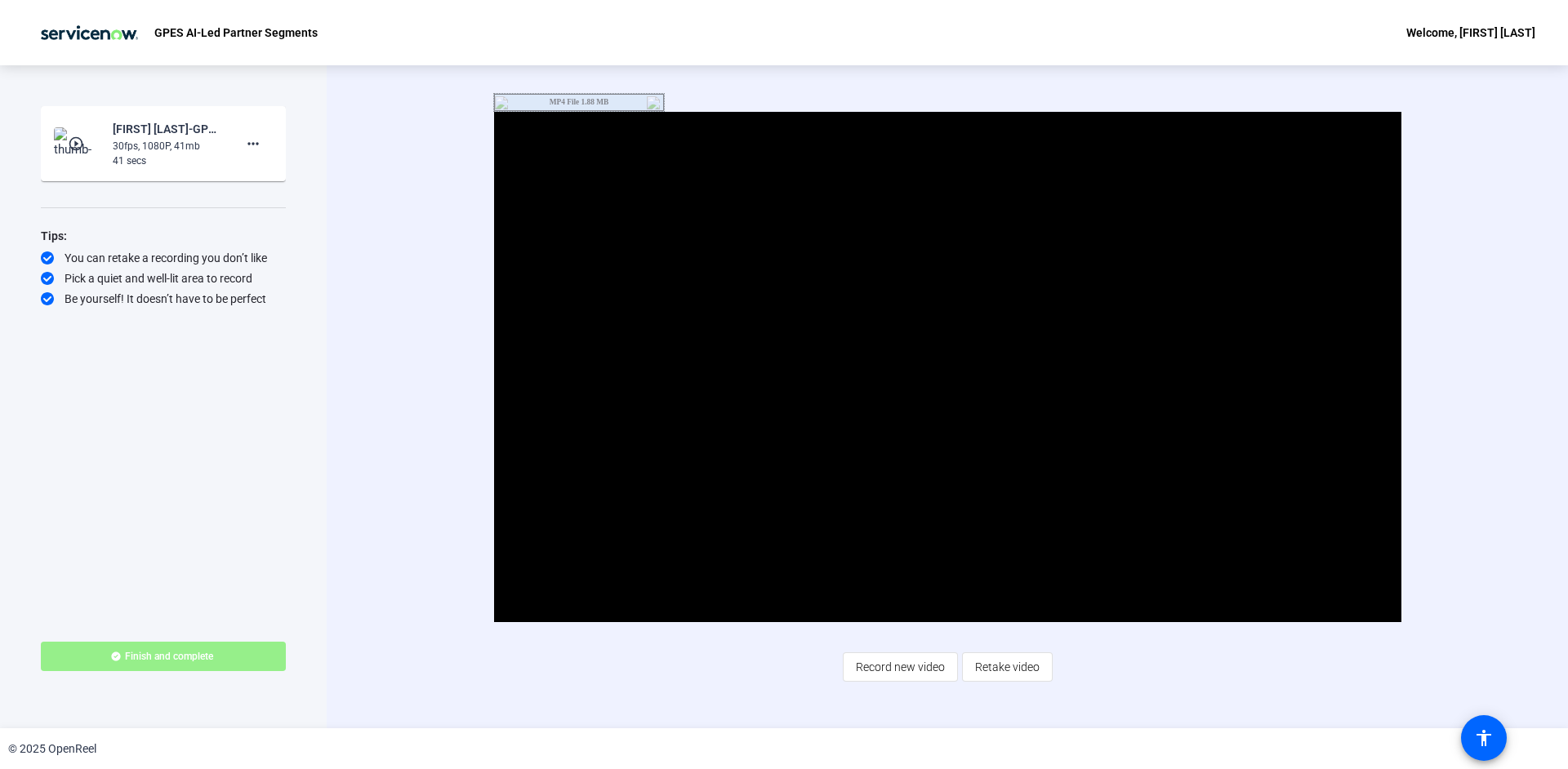 click 